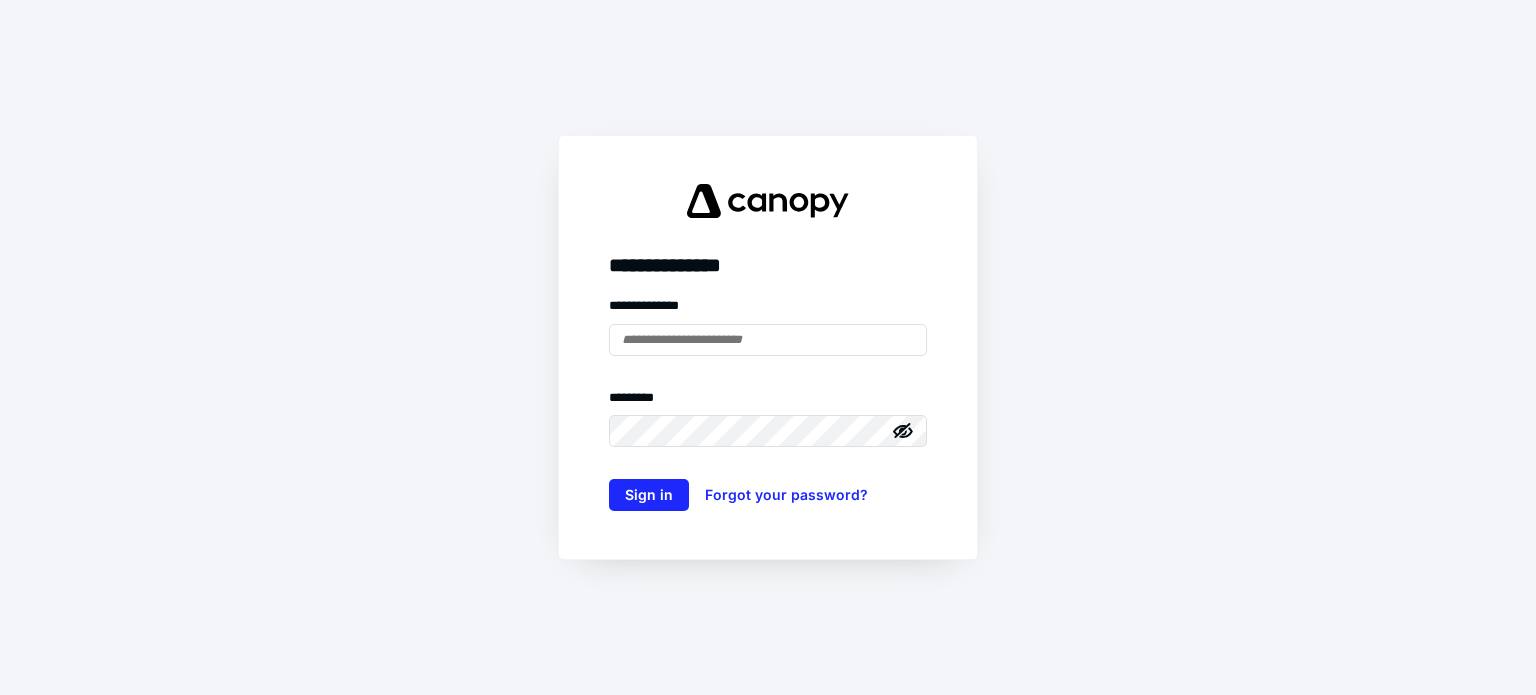 scroll, scrollTop: 0, scrollLeft: 0, axis: both 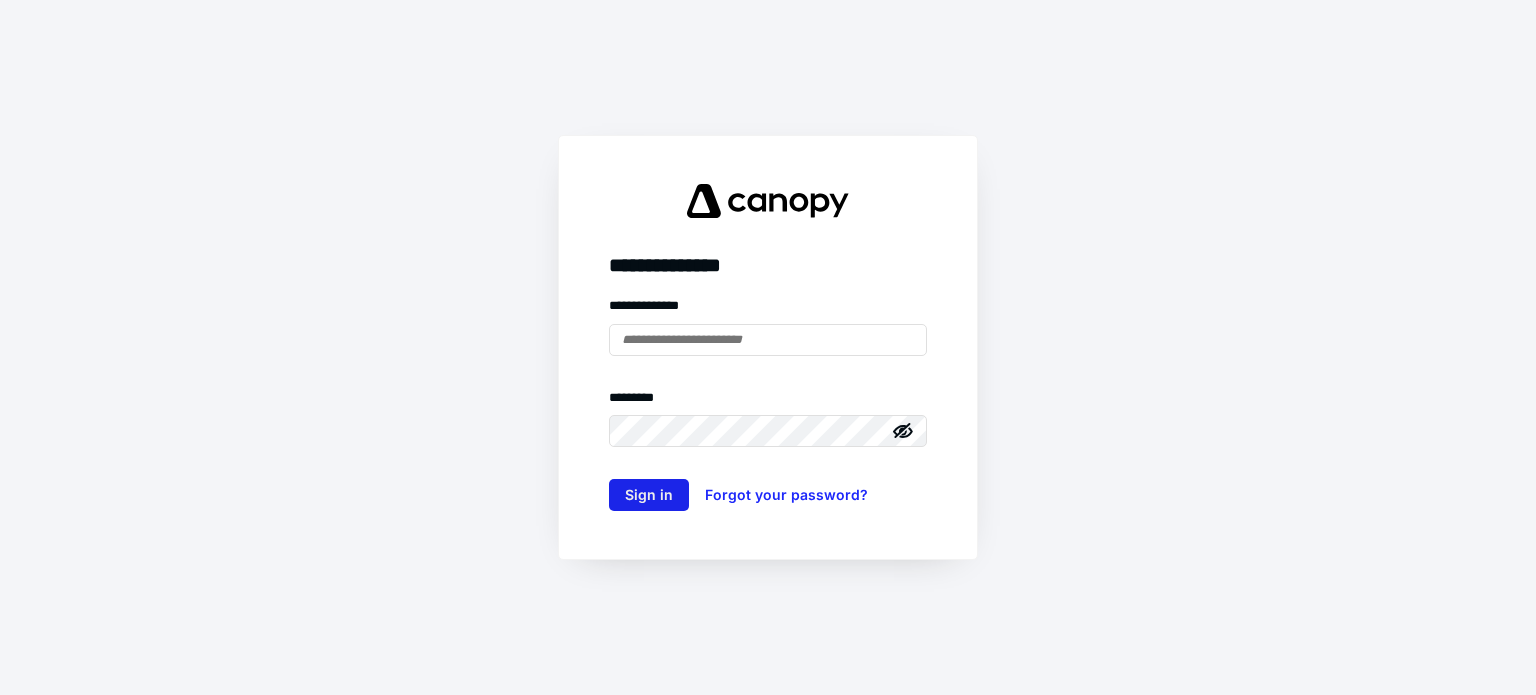 type on "**********" 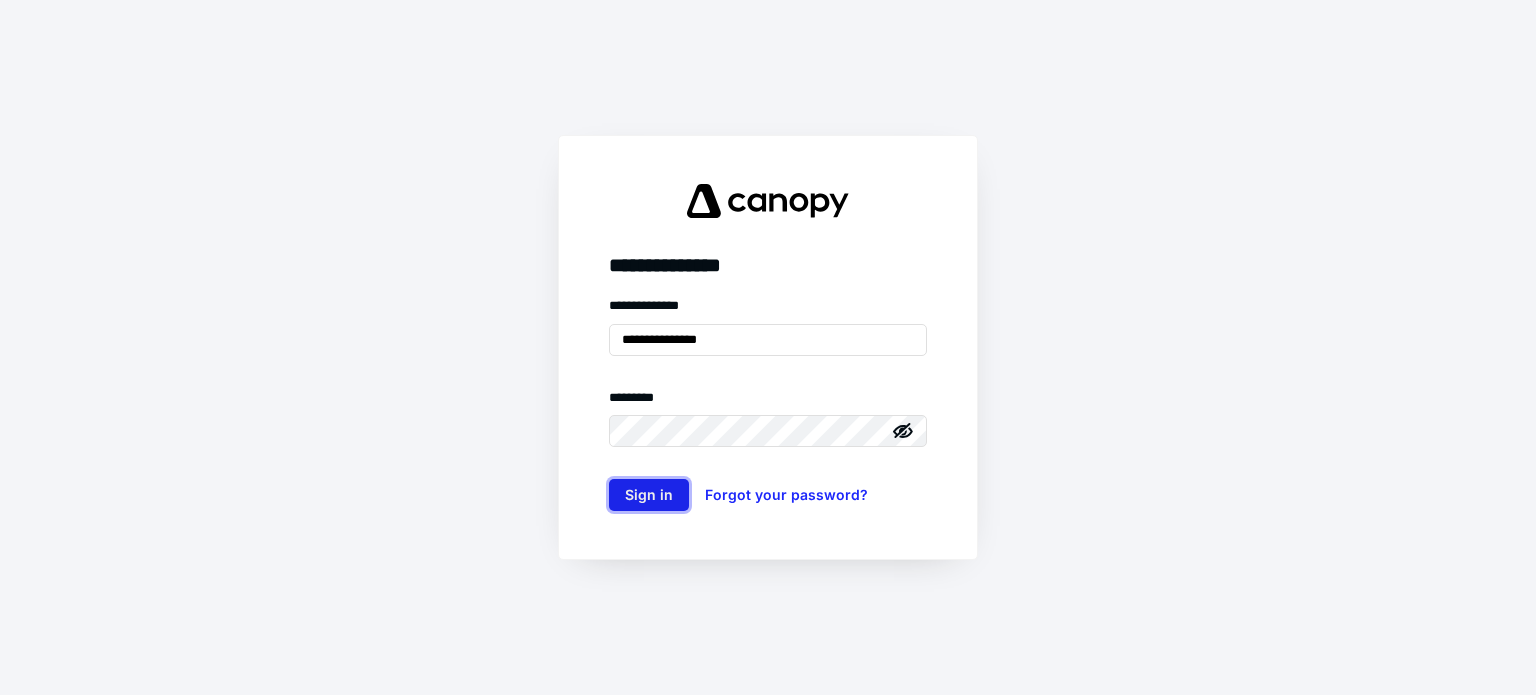 click on "Sign in" at bounding box center [649, 495] 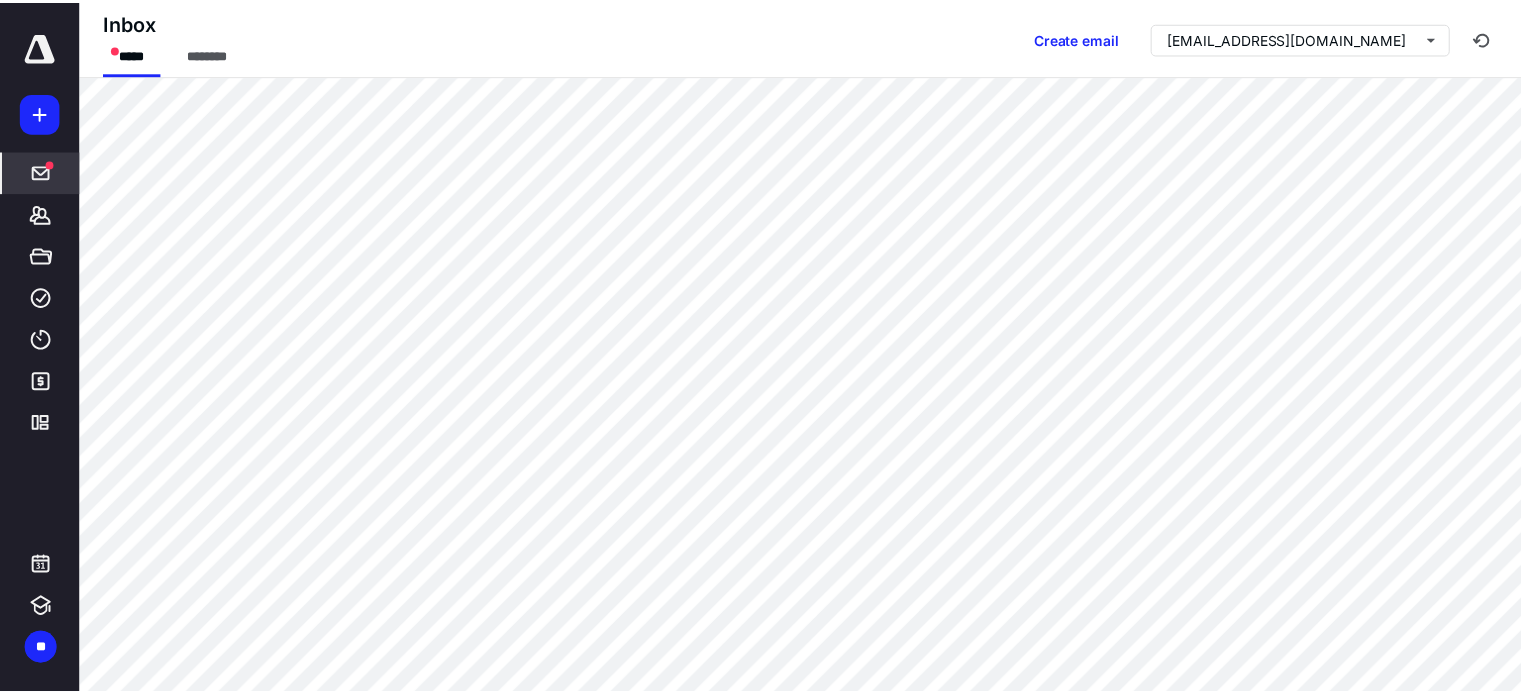 scroll, scrollTop: 0, scrollLeft: 0, axis: both 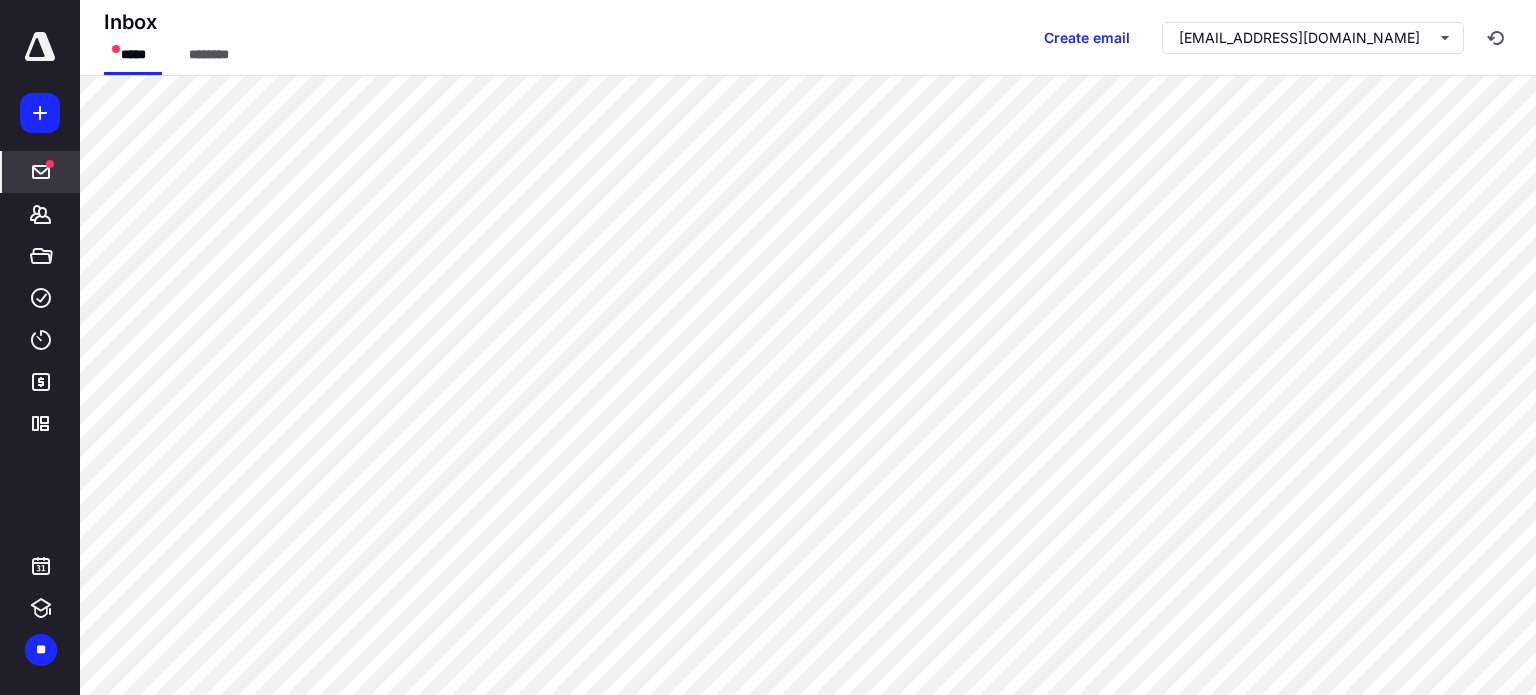 click on "*****" at bounding box center [41, 172] 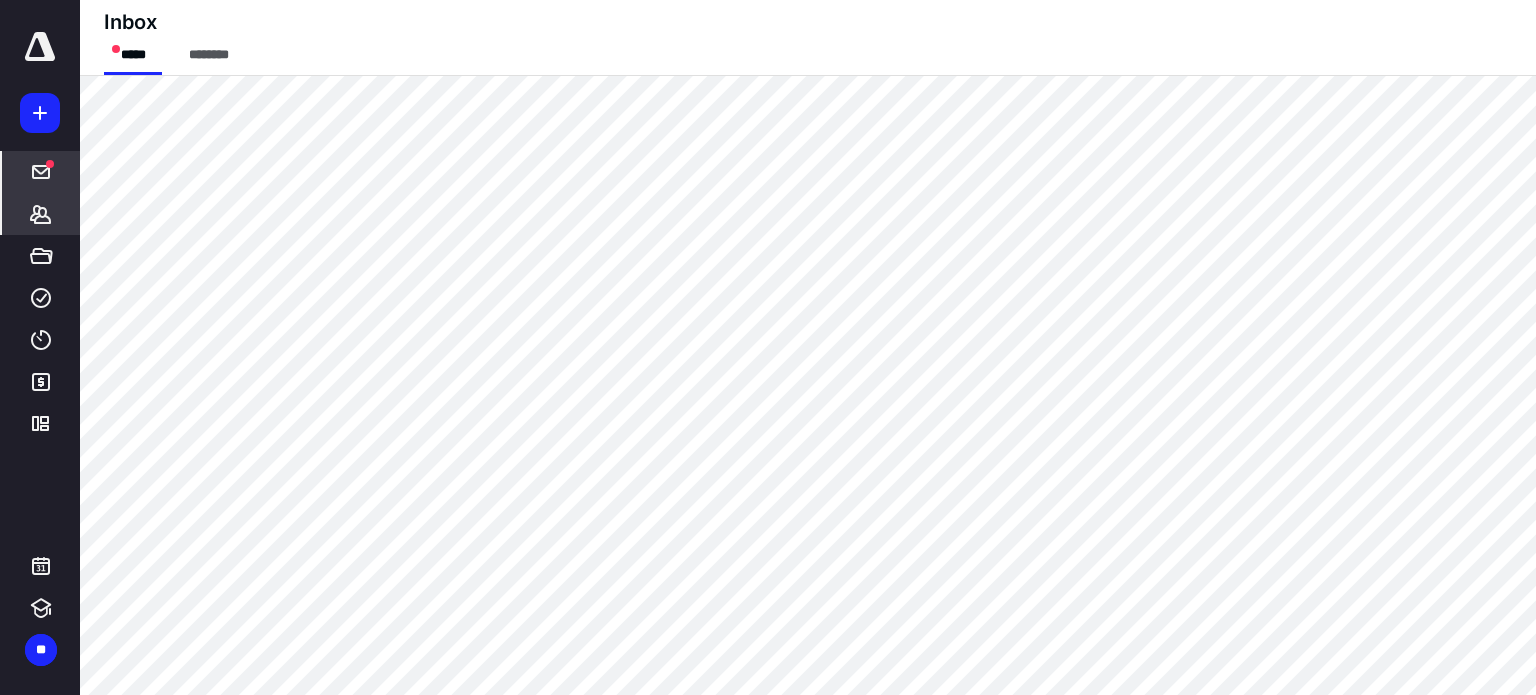 click on "*******" at bounding box center [41, 214] 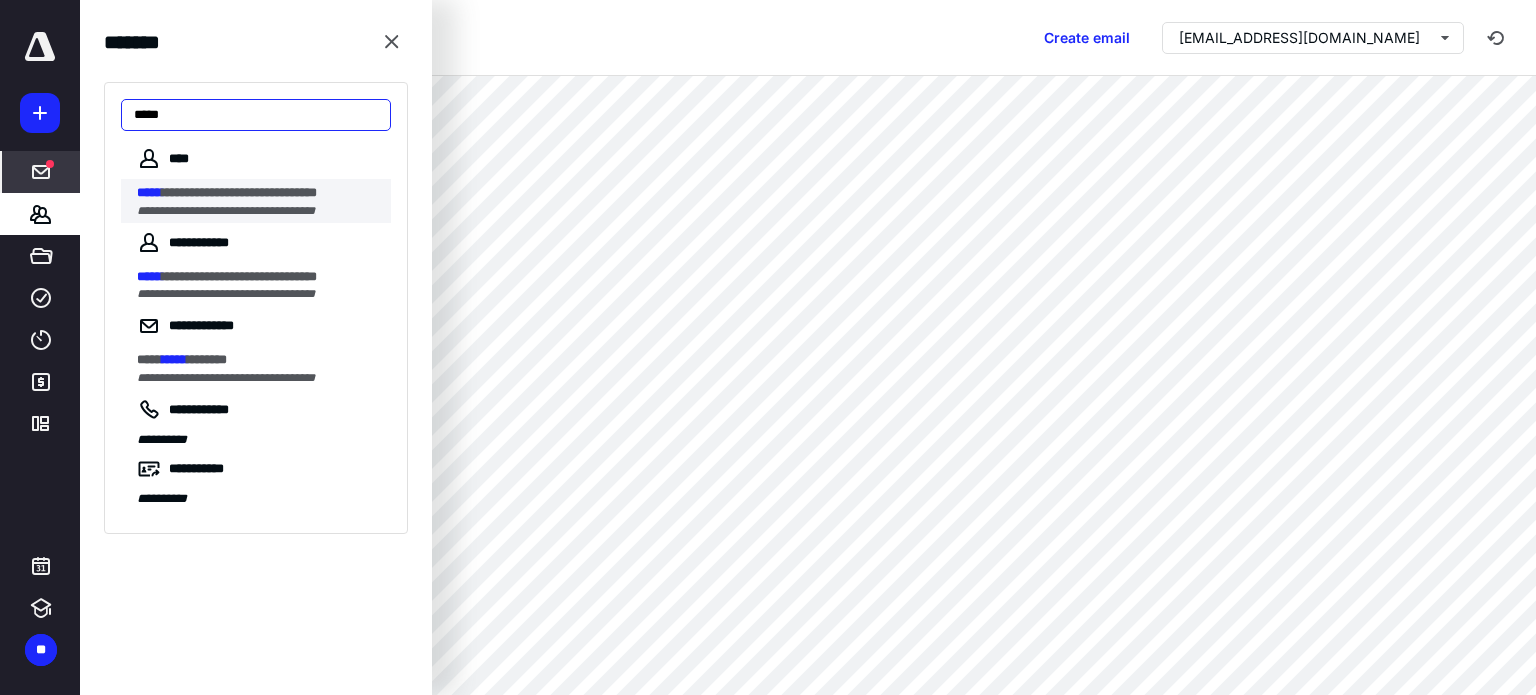 type on "*****" 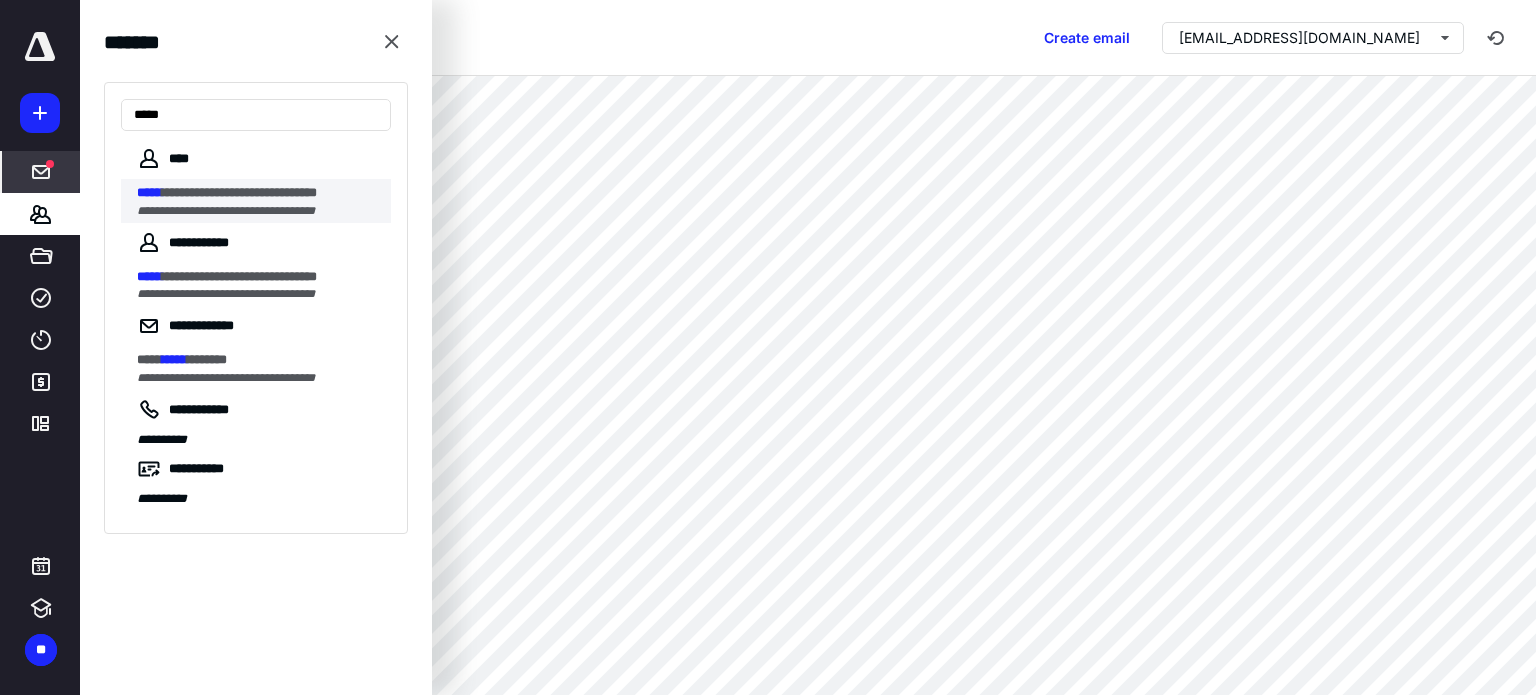 click on "**********" at bounding box center [226, 211] 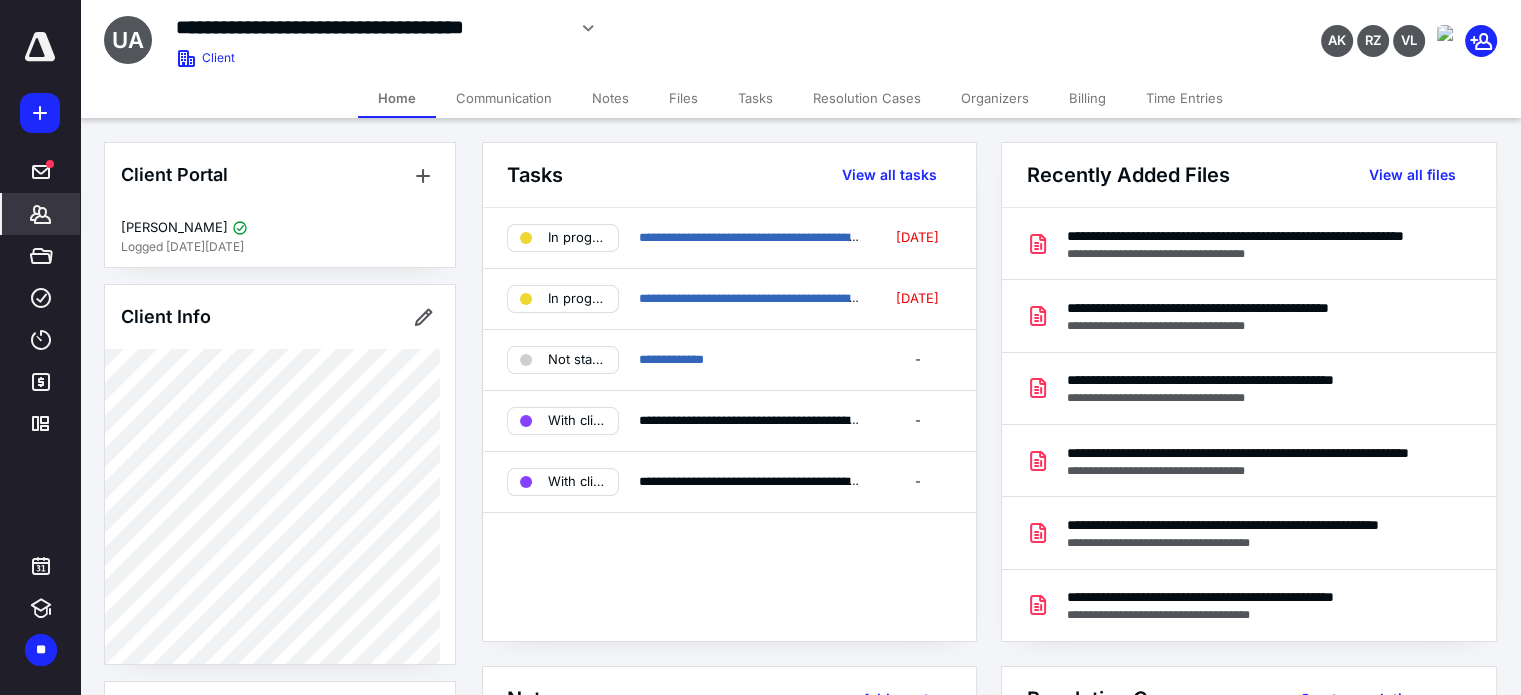 click on "**********" at bounding box center [601, 28] 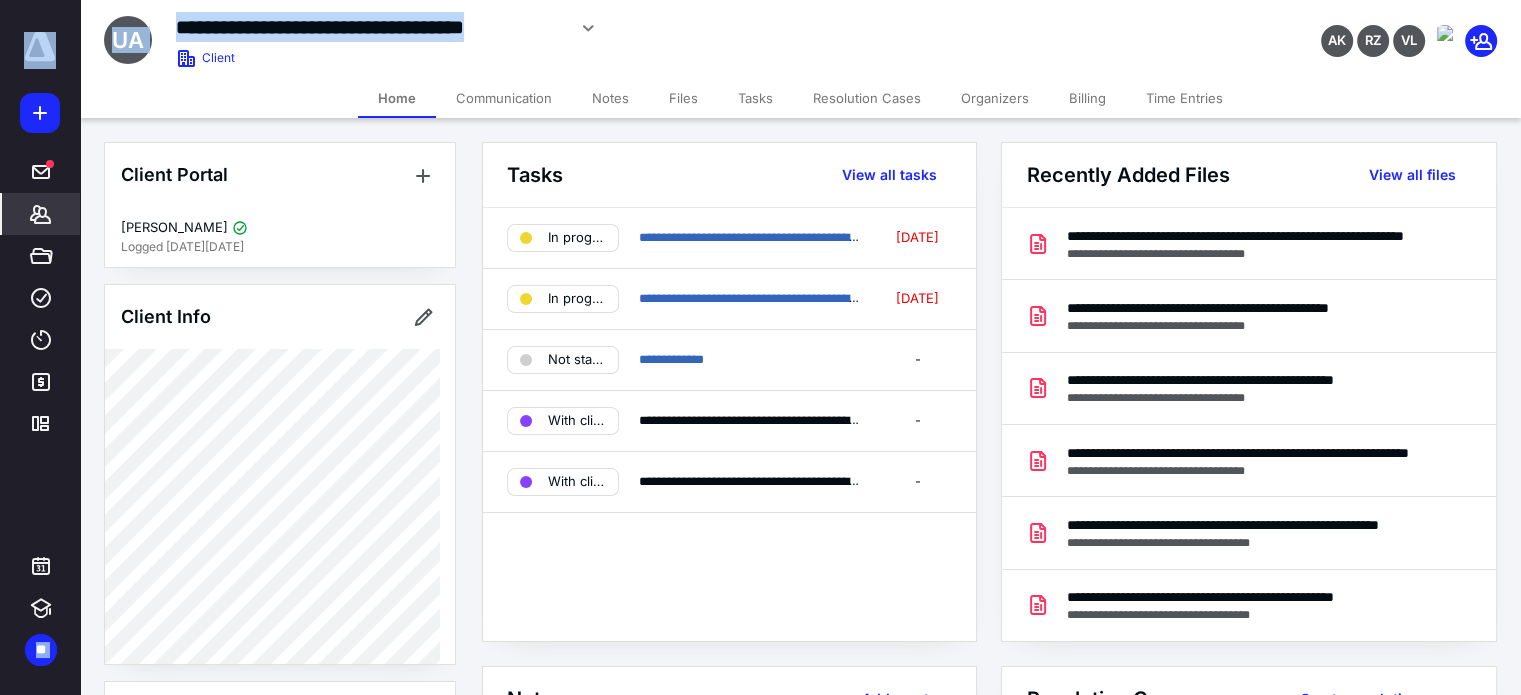 drag, startPoint x: 83, startPoint y: 8, endPoint x: 288, endPoint y: 59, distance: 211.24867 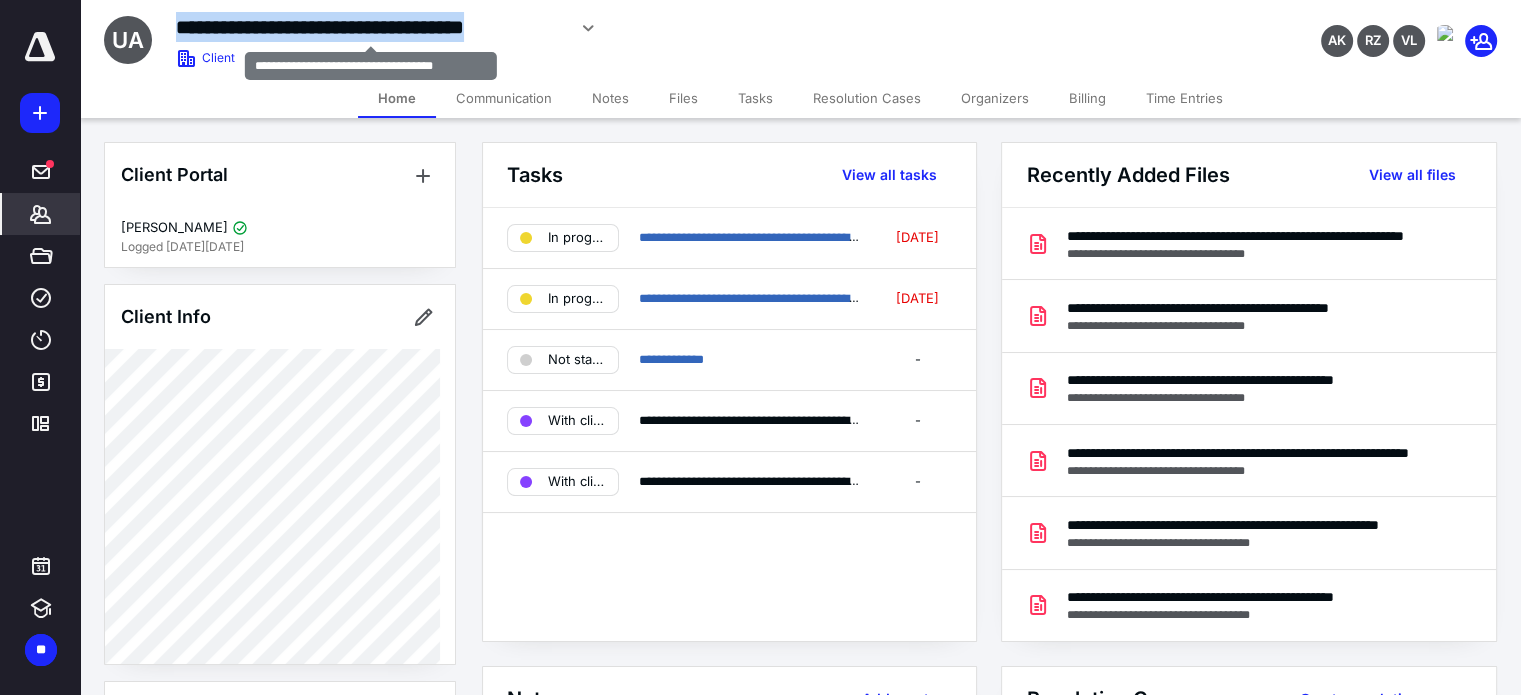 drag, startPoint x: 177, startPoint y: 23, endPoint x: 564, endPoint y: 27, distance: 387.02066 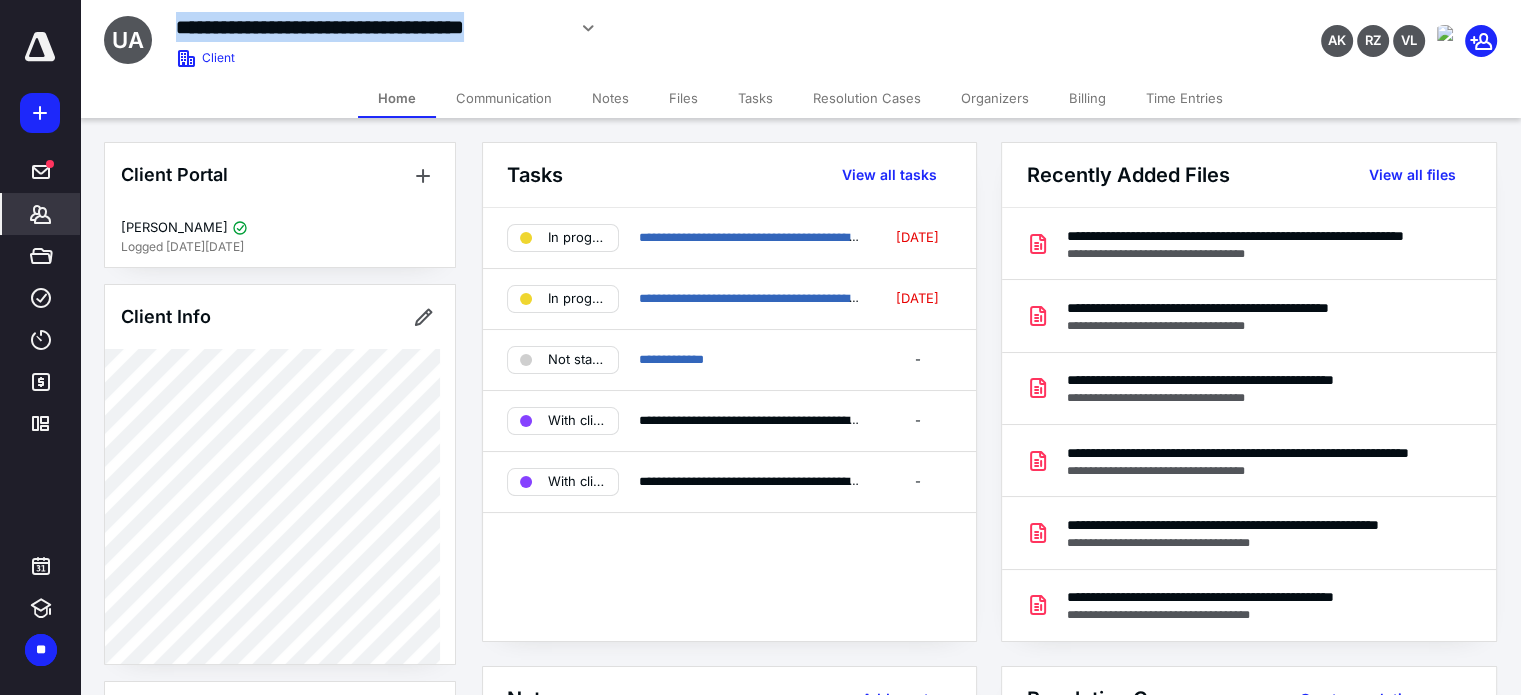copy on "**********" 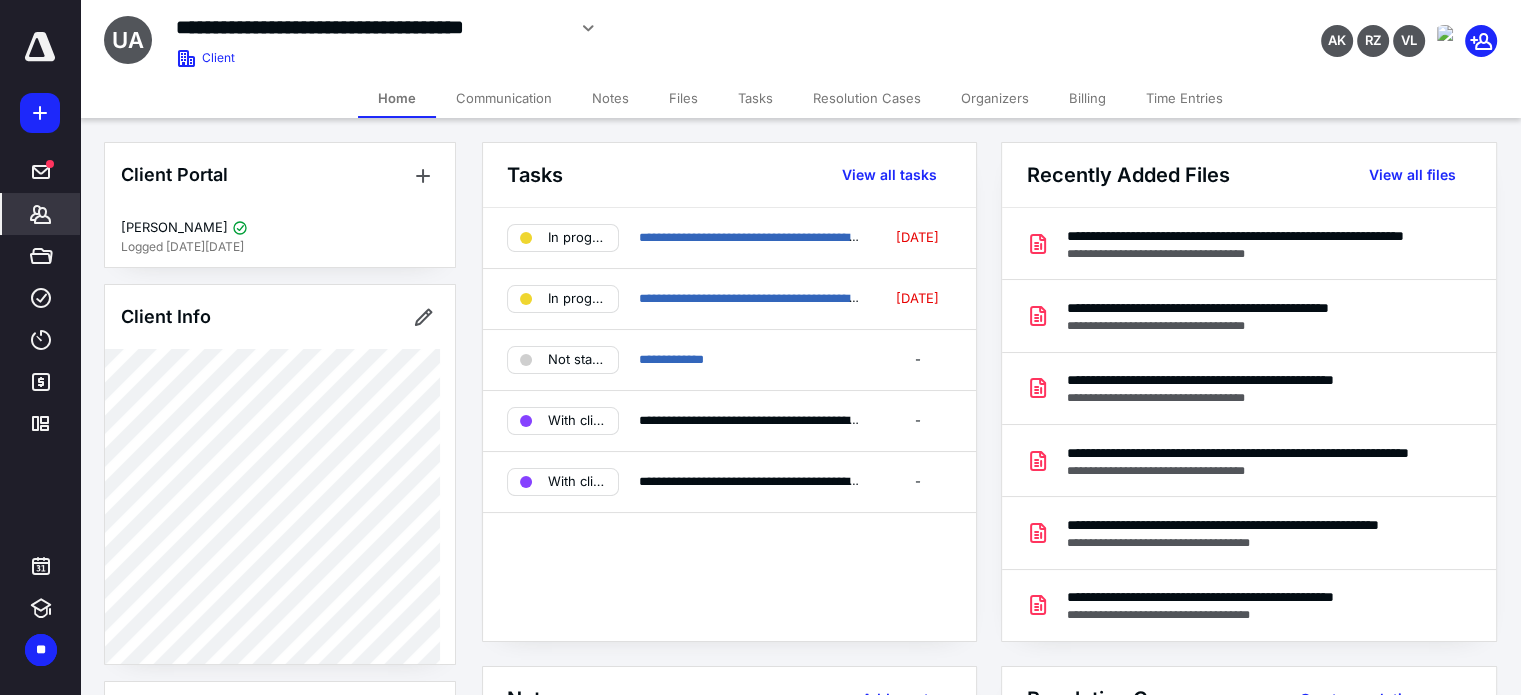 click on "**********" at bounding box center (565, 35) 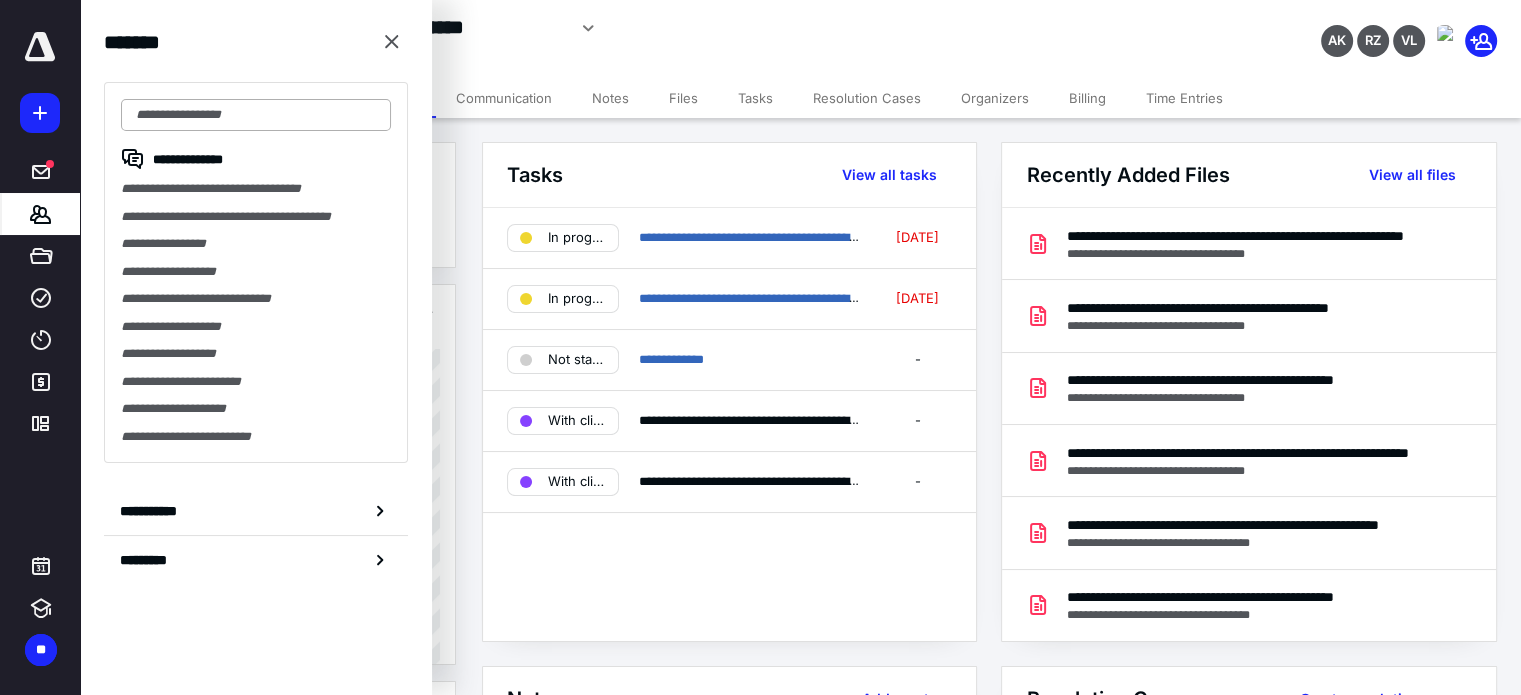 click at bounding box center (256, 115) 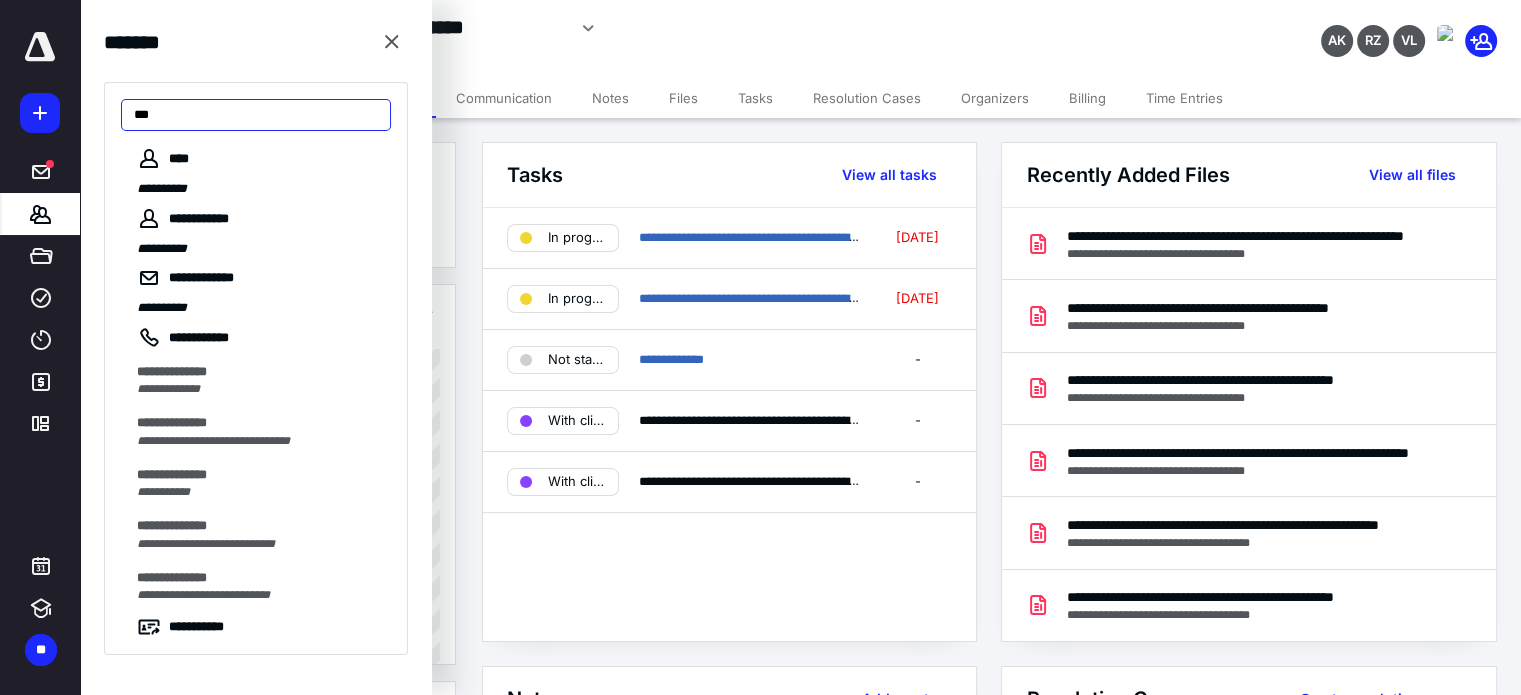 click on "***" at bounding box center (256, 115) 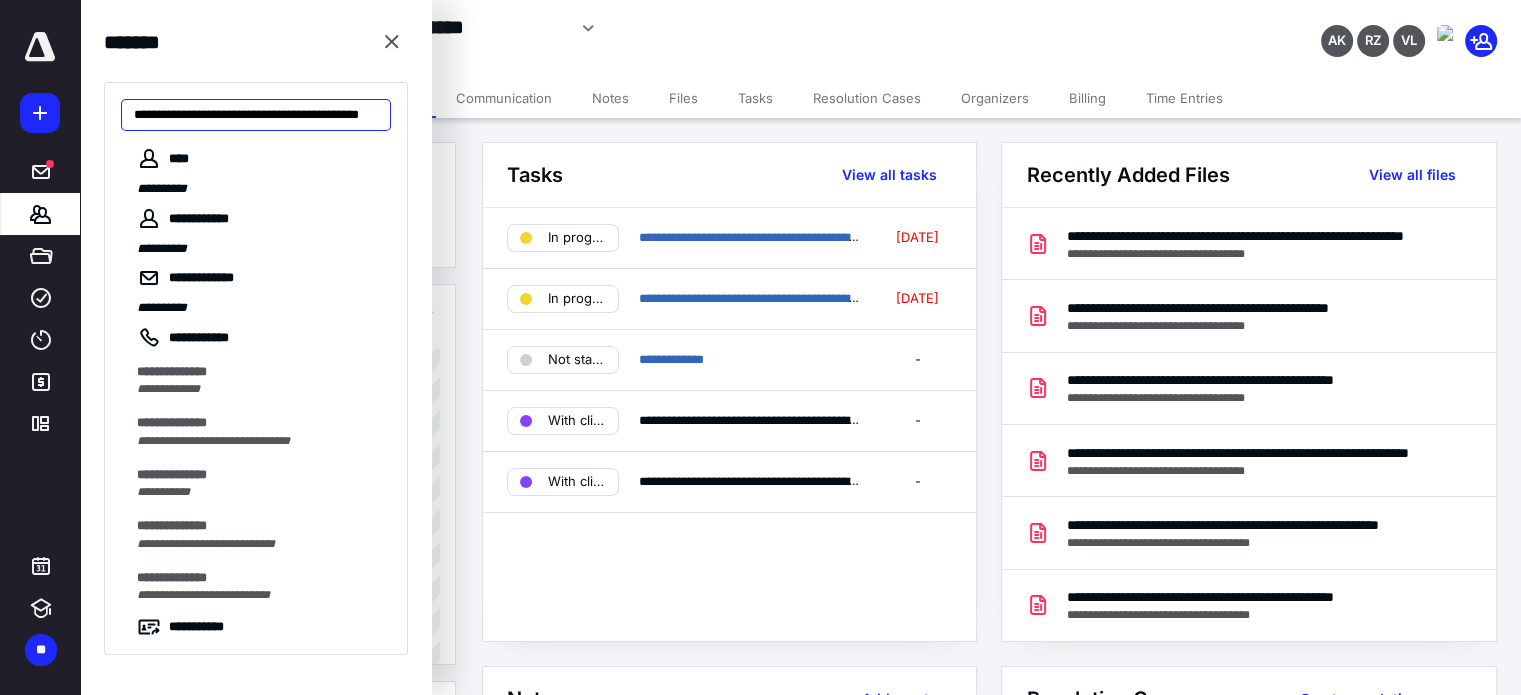 scroll, scrollTop: 0, scrollLeft: 45, axis: horizontal 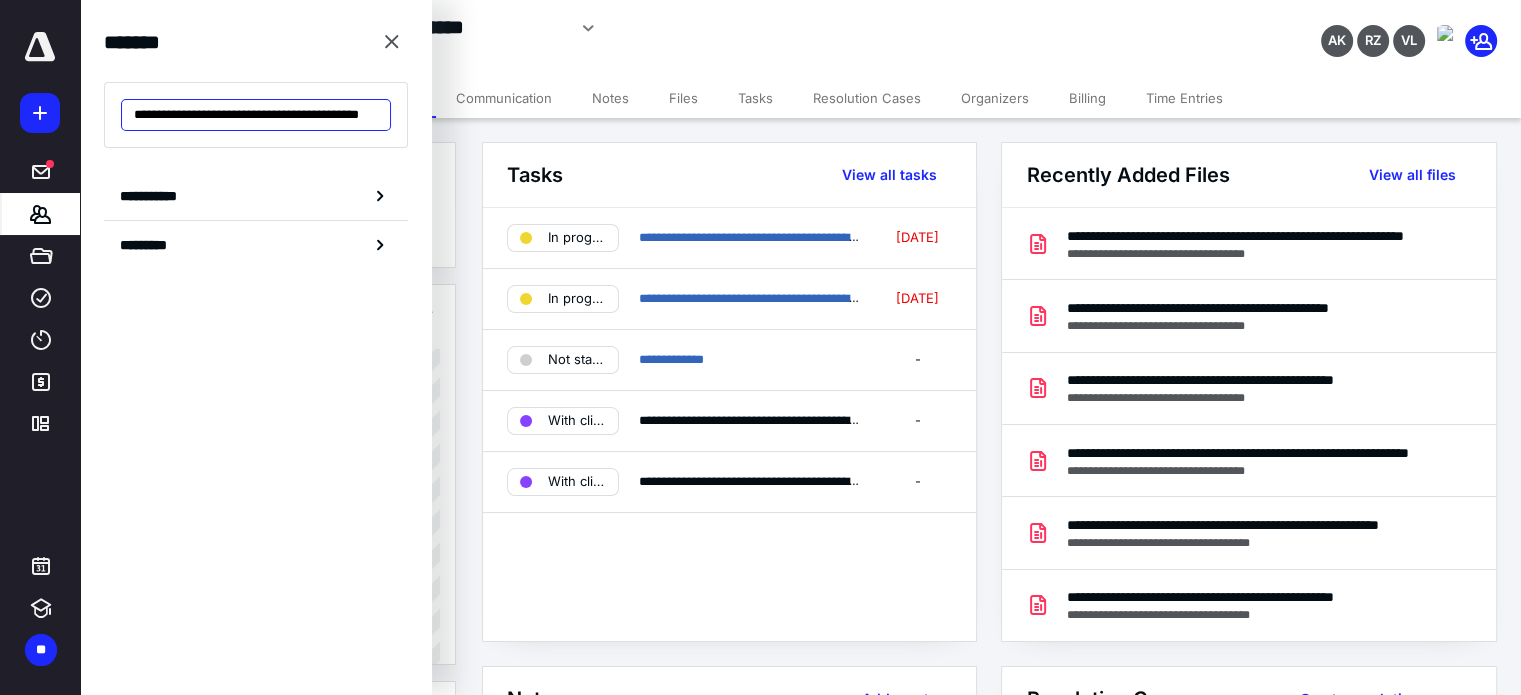 drag, startPoint x: 208, startPoint y: 111, endPoint x: 494, endPoint y: 118, distance: 286.08566 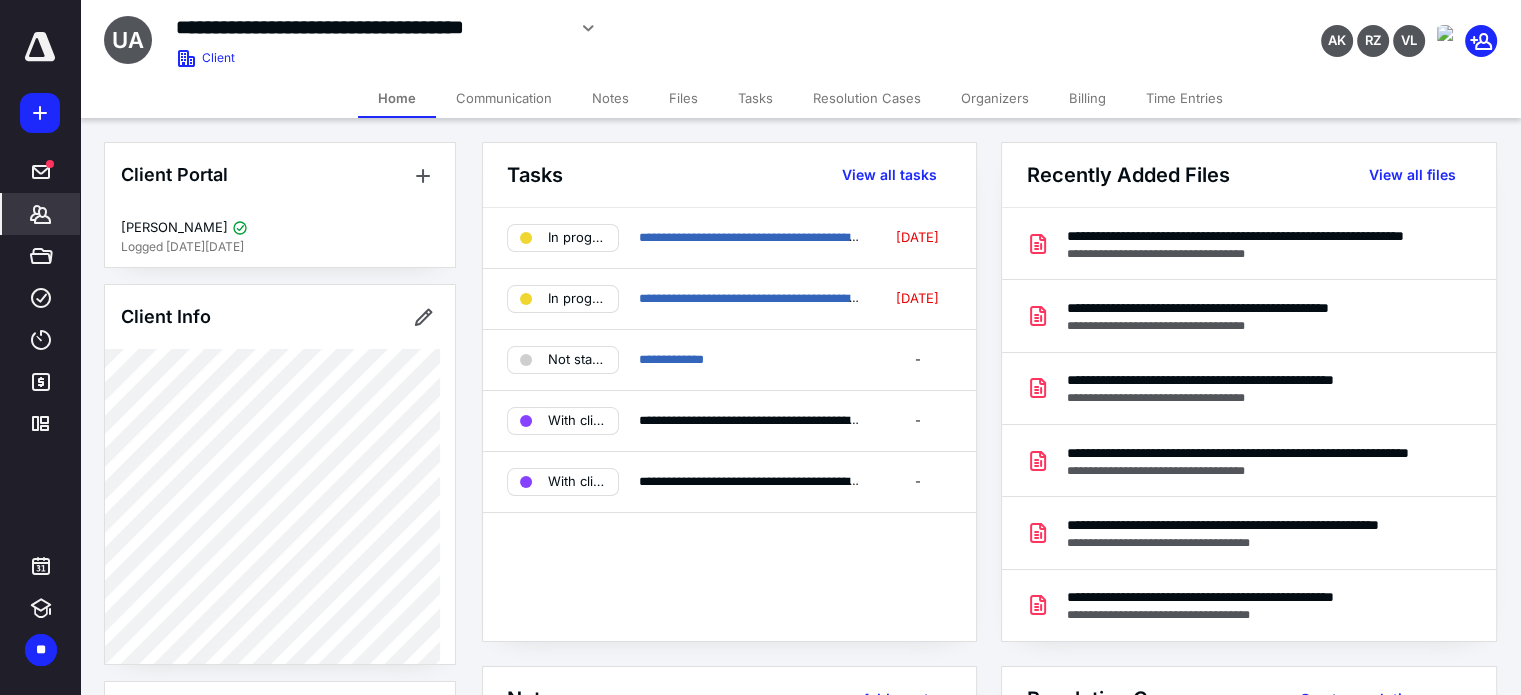 click 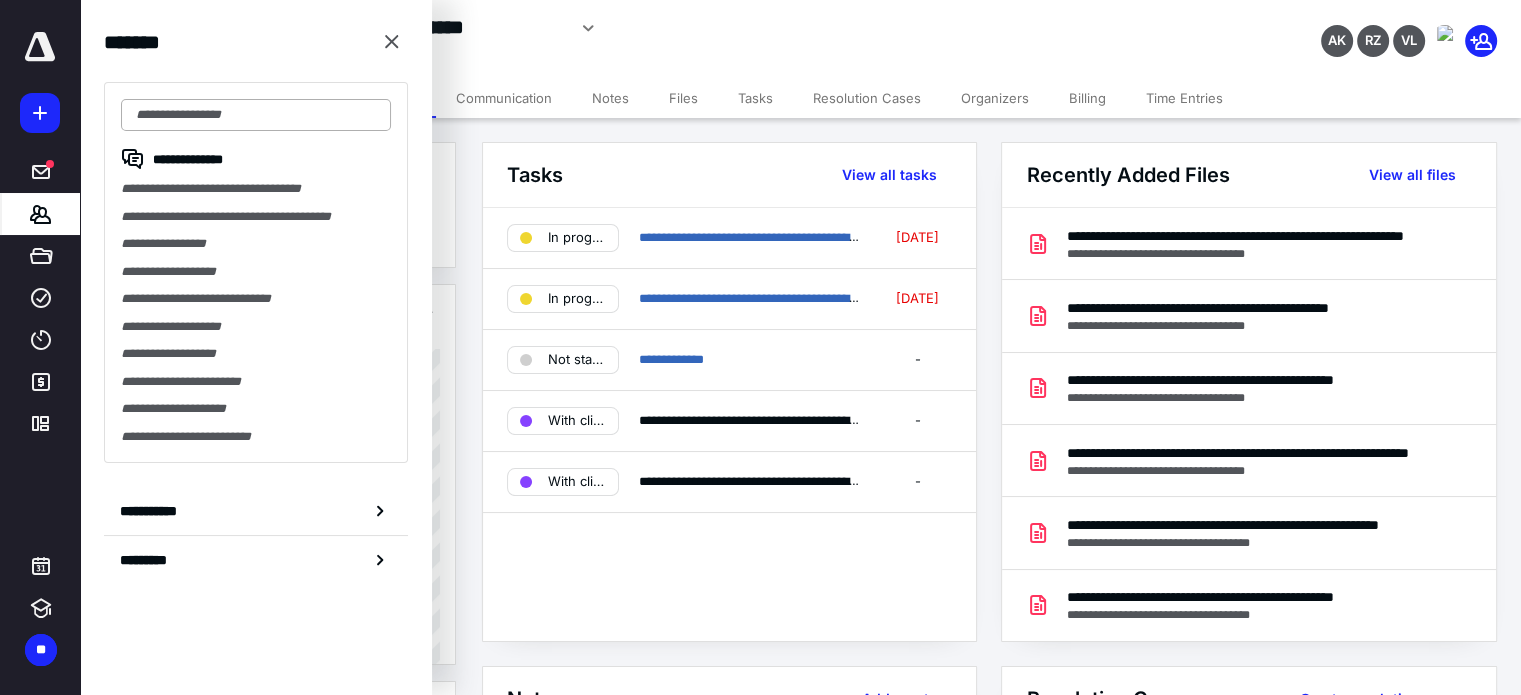 click at bounding box center (256, 115) 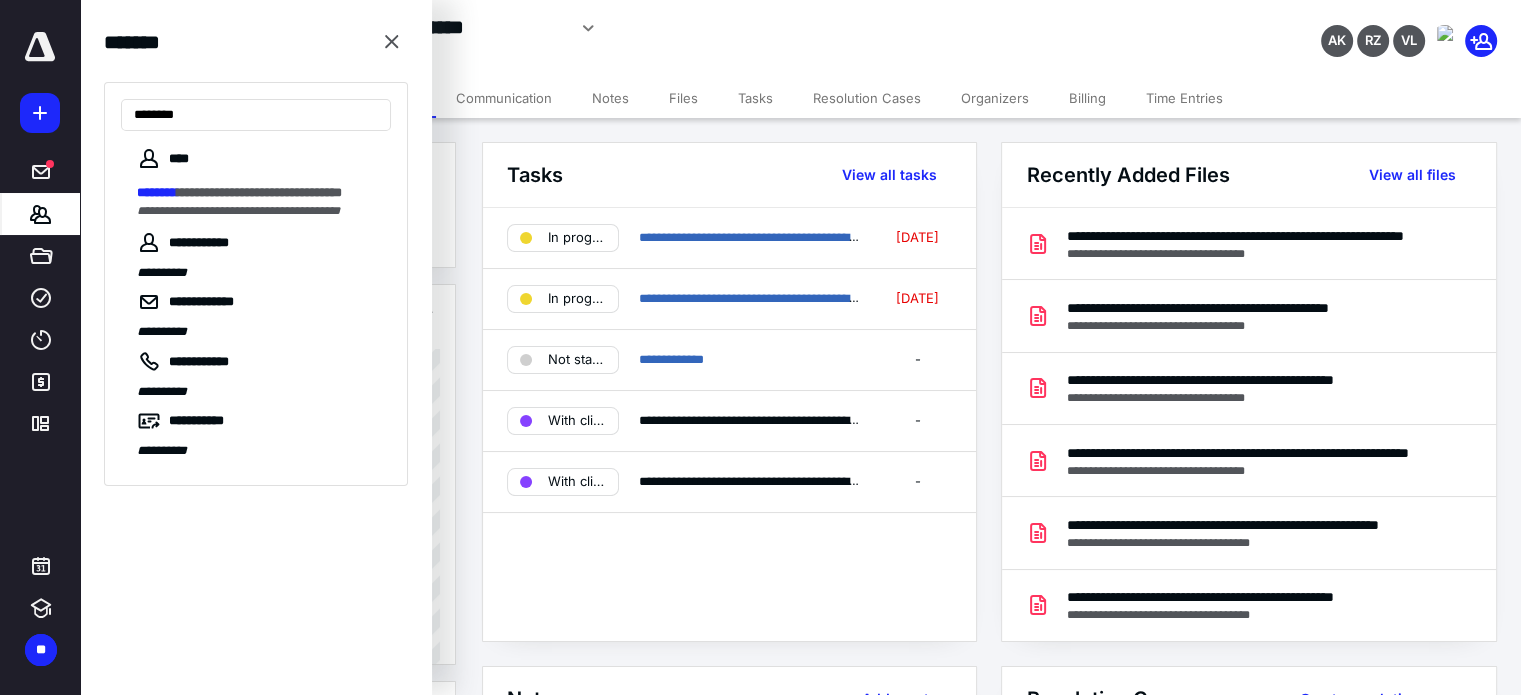 type on "********" 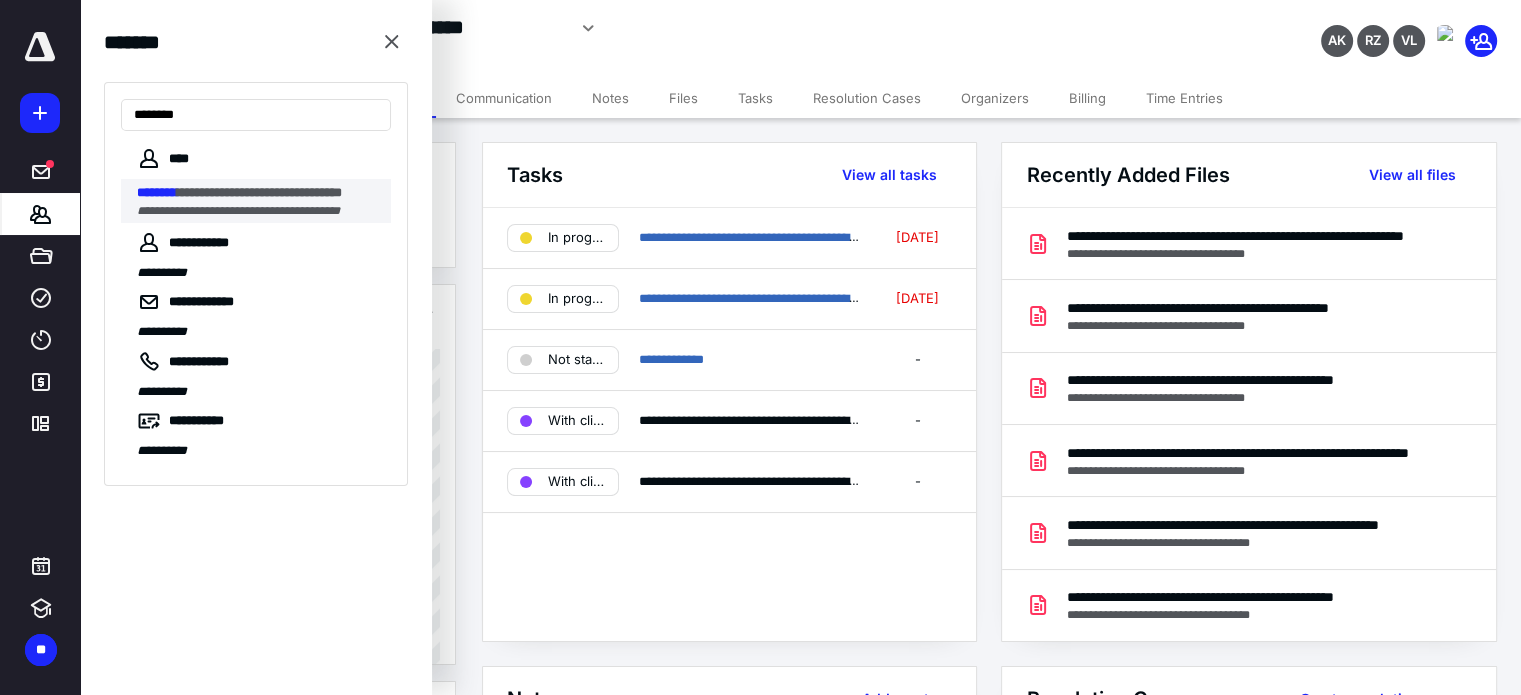 click on "**********" at bounding box center [259, 192] 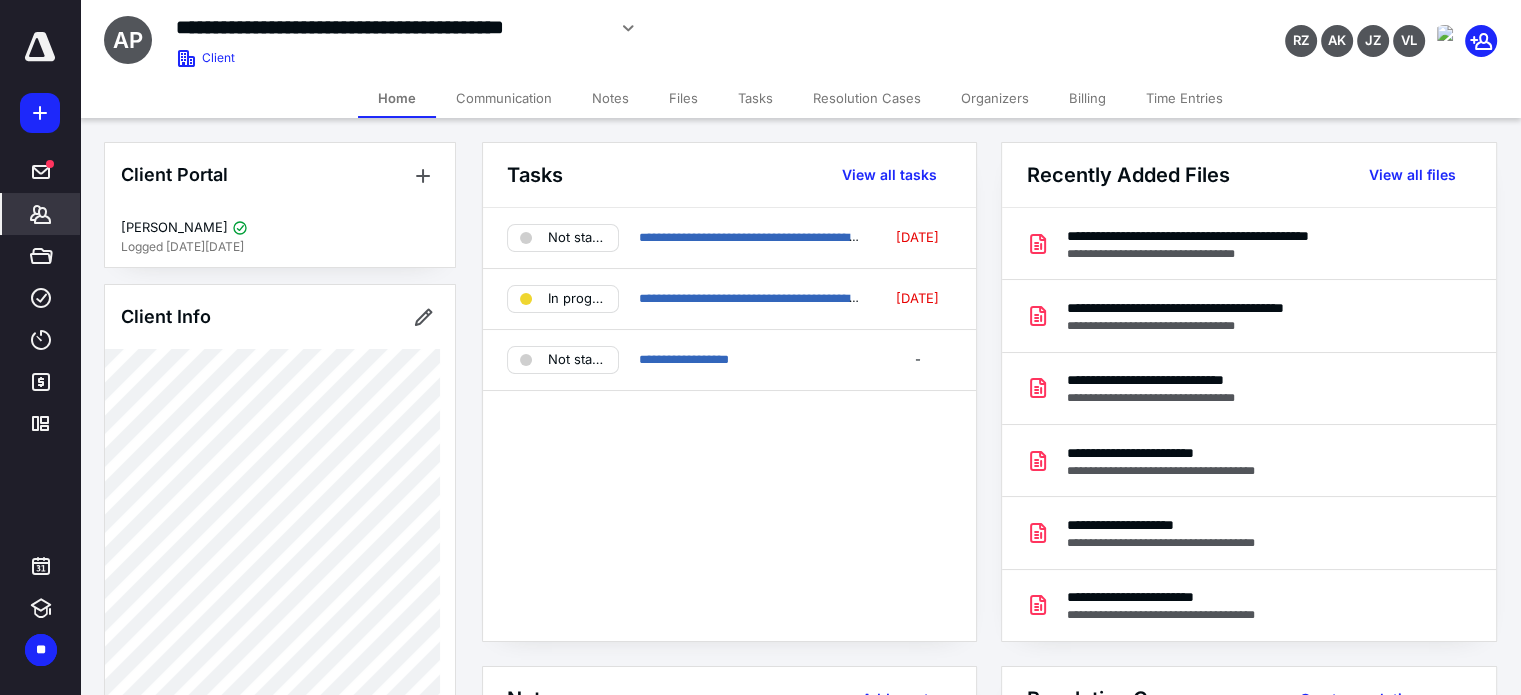 drag, startPoint x: 164, startPoint y: 23, endPoint x: 604, endPoint y: 37, distance: 440.22266 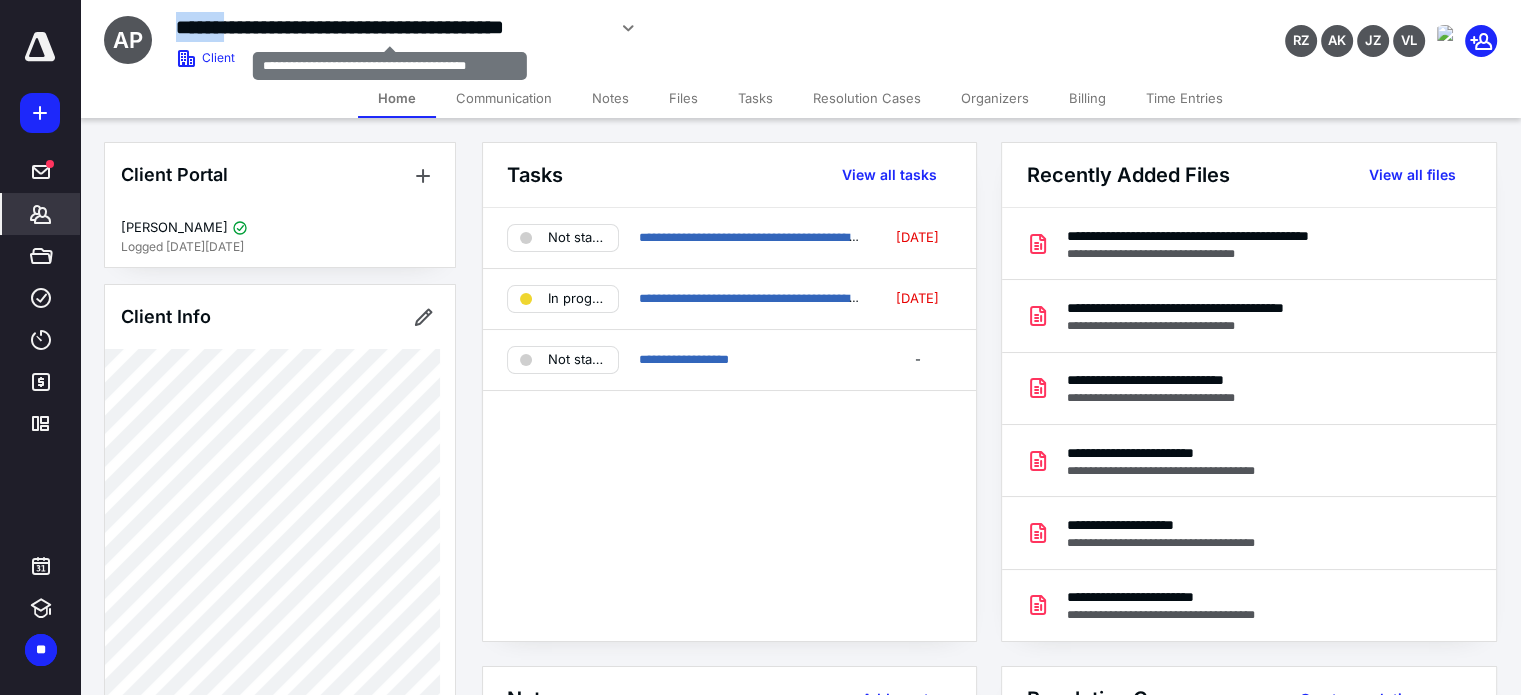 drag, startPoint x: 604, startPoint y: 32, endPoint x: 283, endPoint y: 31, distance: 321.00156 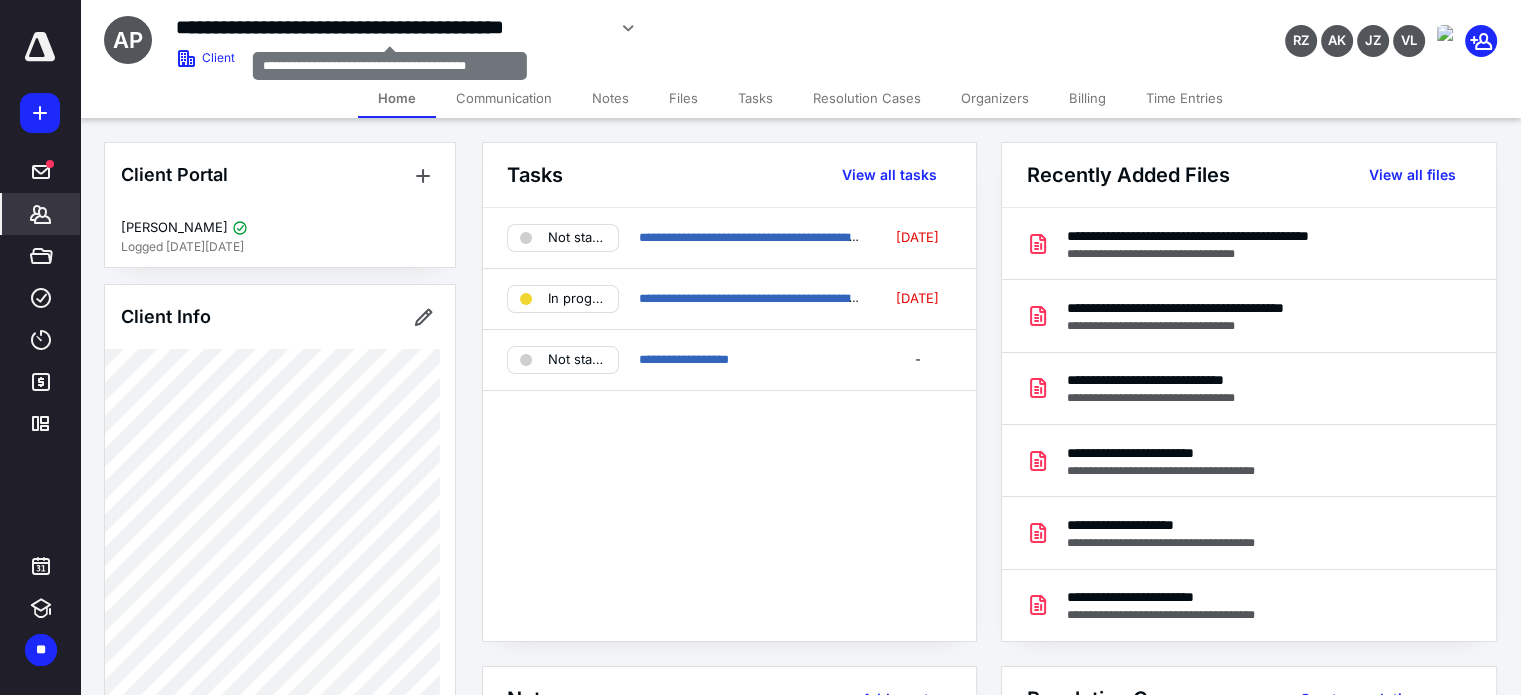 click on "**********" at bounding box center [390, 27] 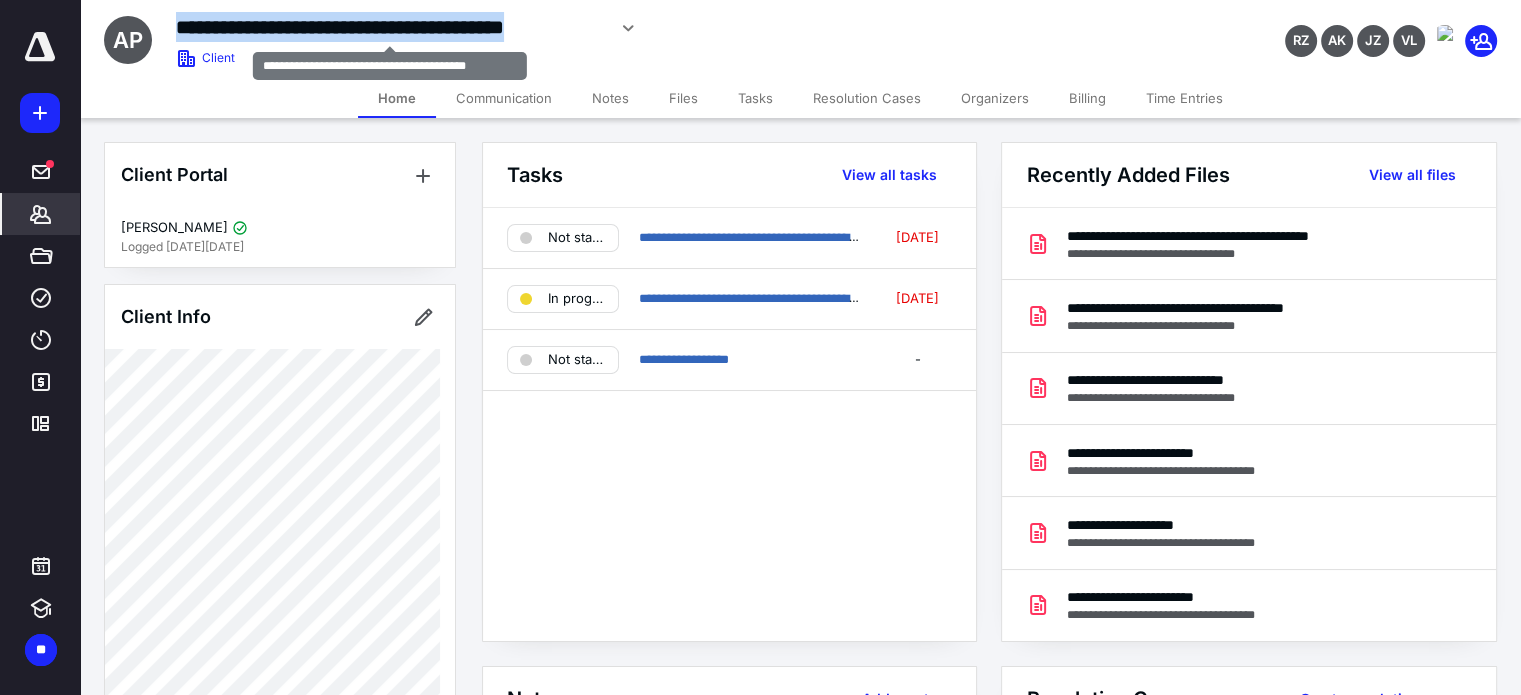 drag, startPoint x: 178, startPoint y: 23, endPoint x: 600, endPoint y: 24, distance: 422.0012 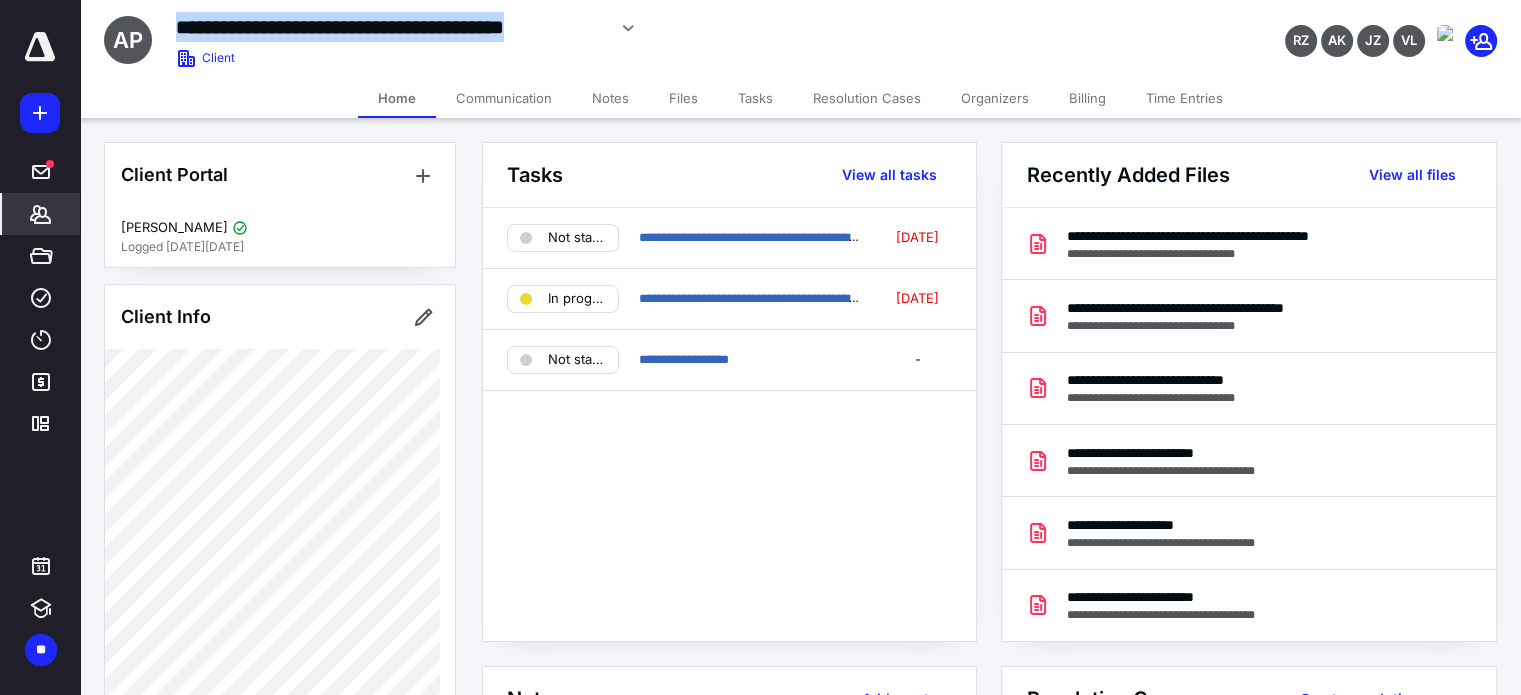 copy on "**********" 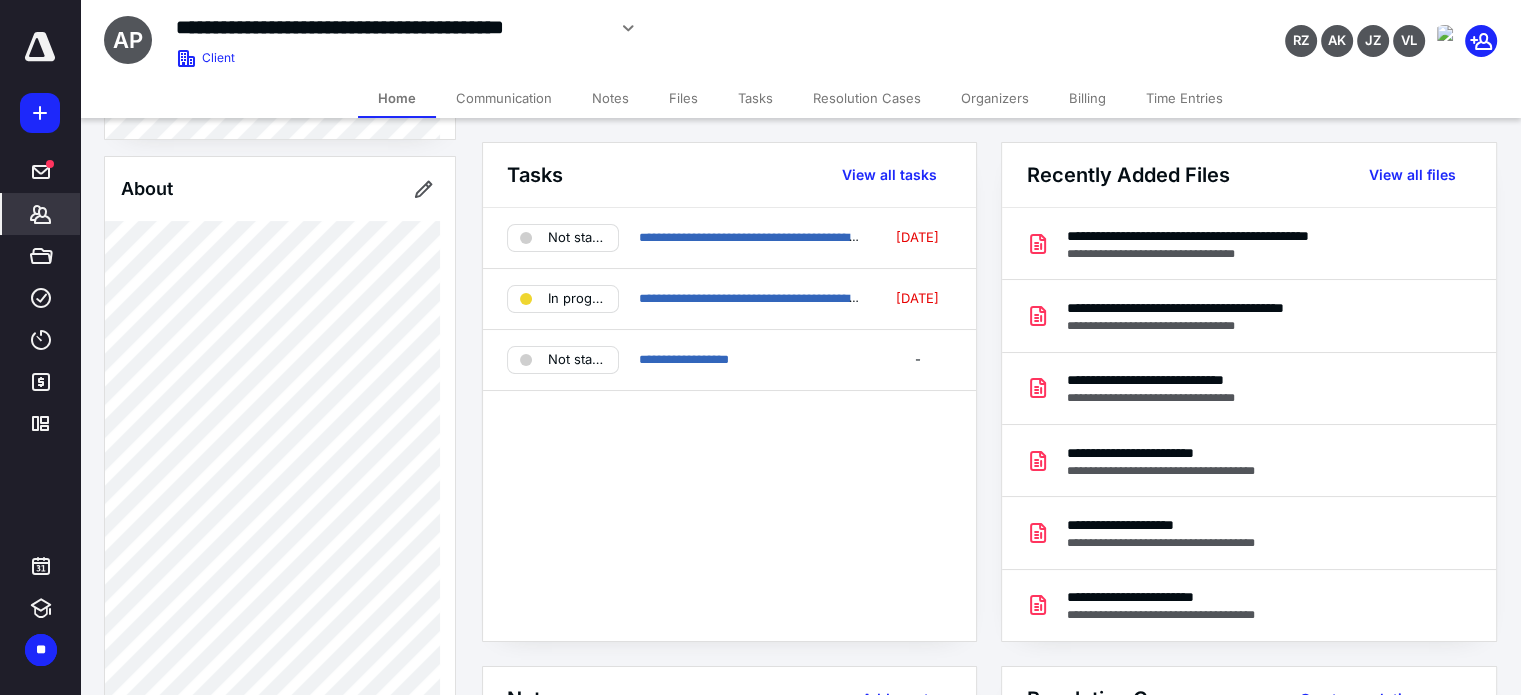 scroll, scrollTop: 800, scrollLeft: 0, axis: vertical 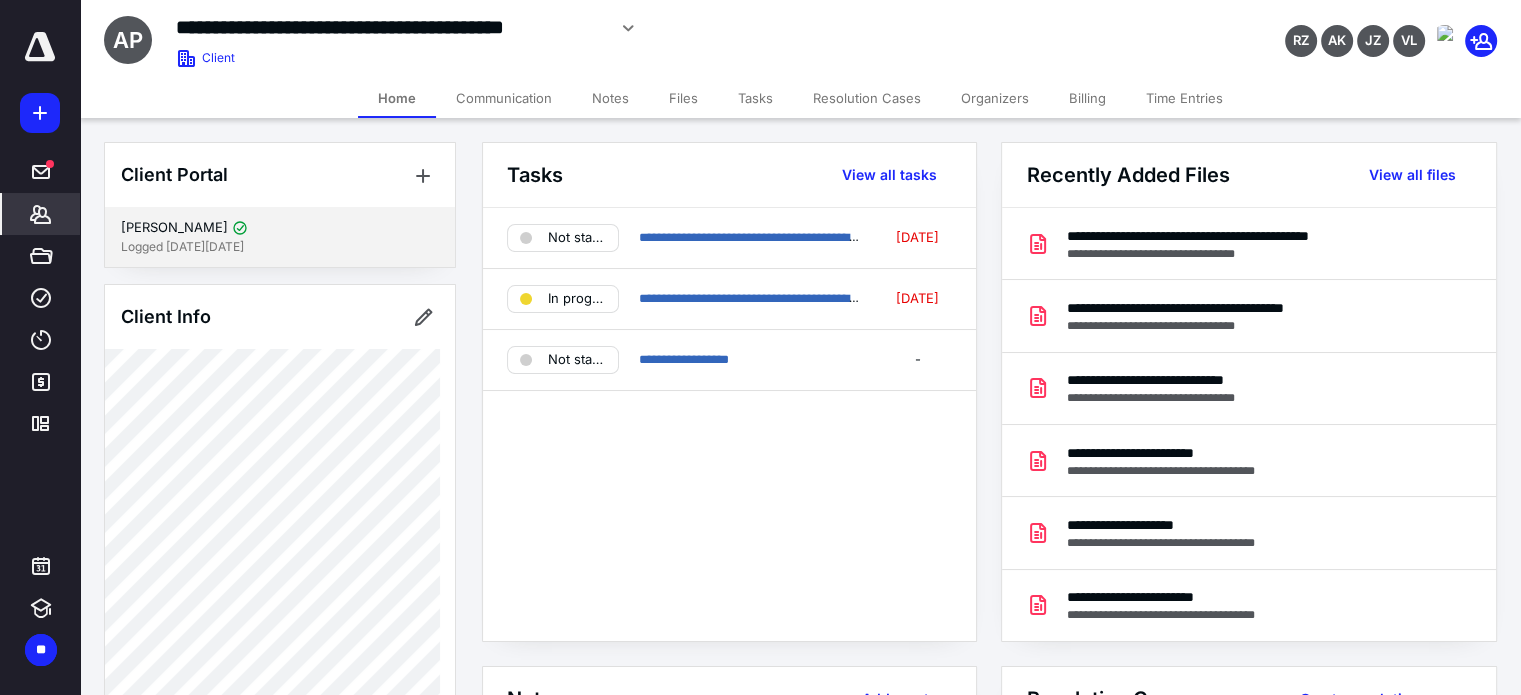 click on "Logged [DATE][DATE]" at bounding box center [280, 247] 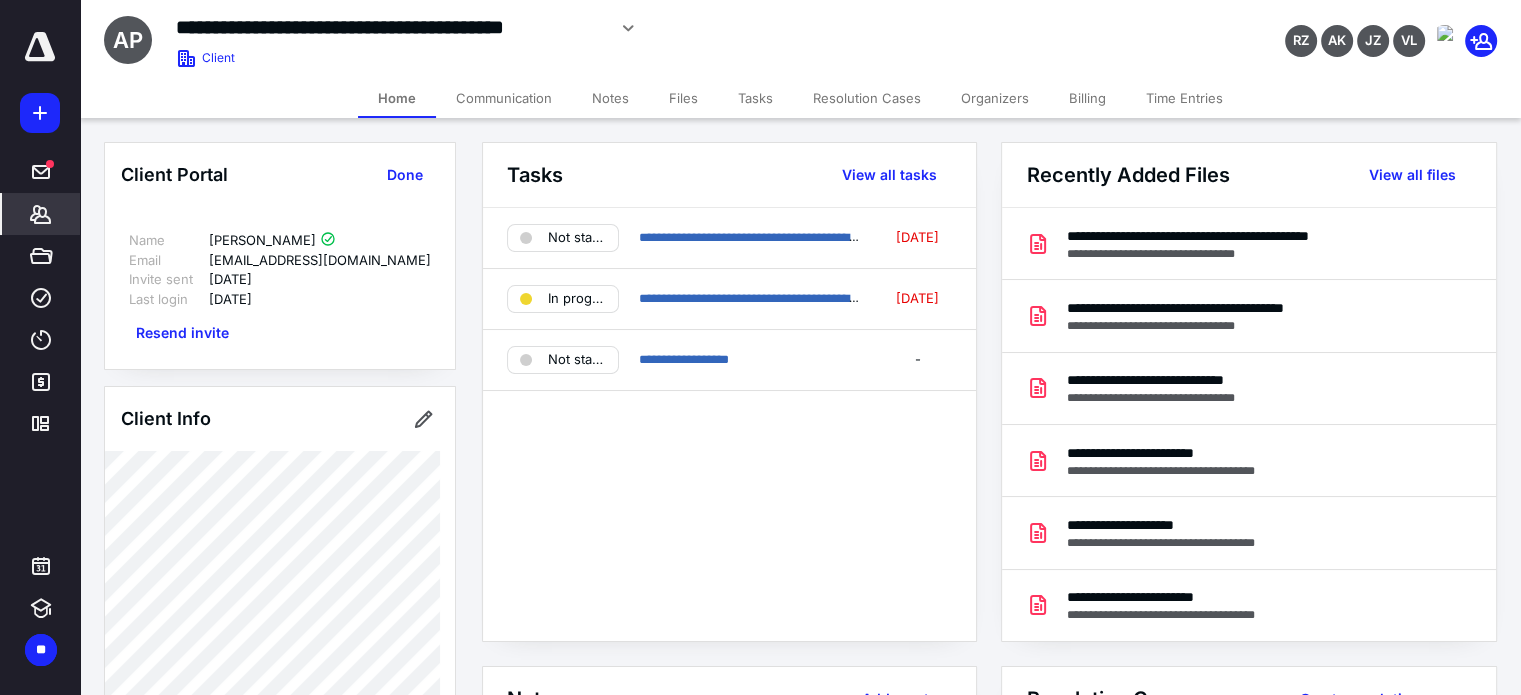 drag, startPoint x: 212, startPoint y: 245, endPoint x: 312, endPoint y: 245, distance: 100 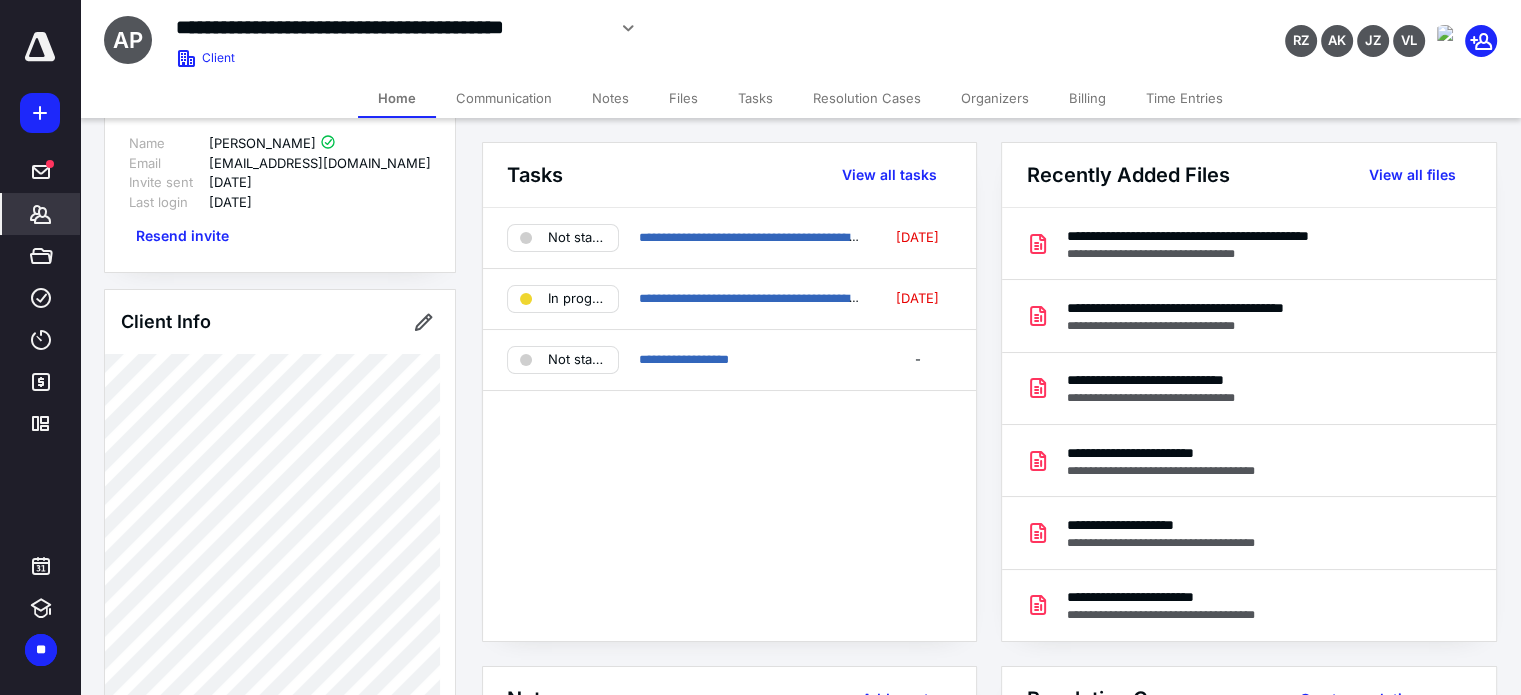 scroll, scrollTop: 100, scrollLeft: 0, axis: vertical 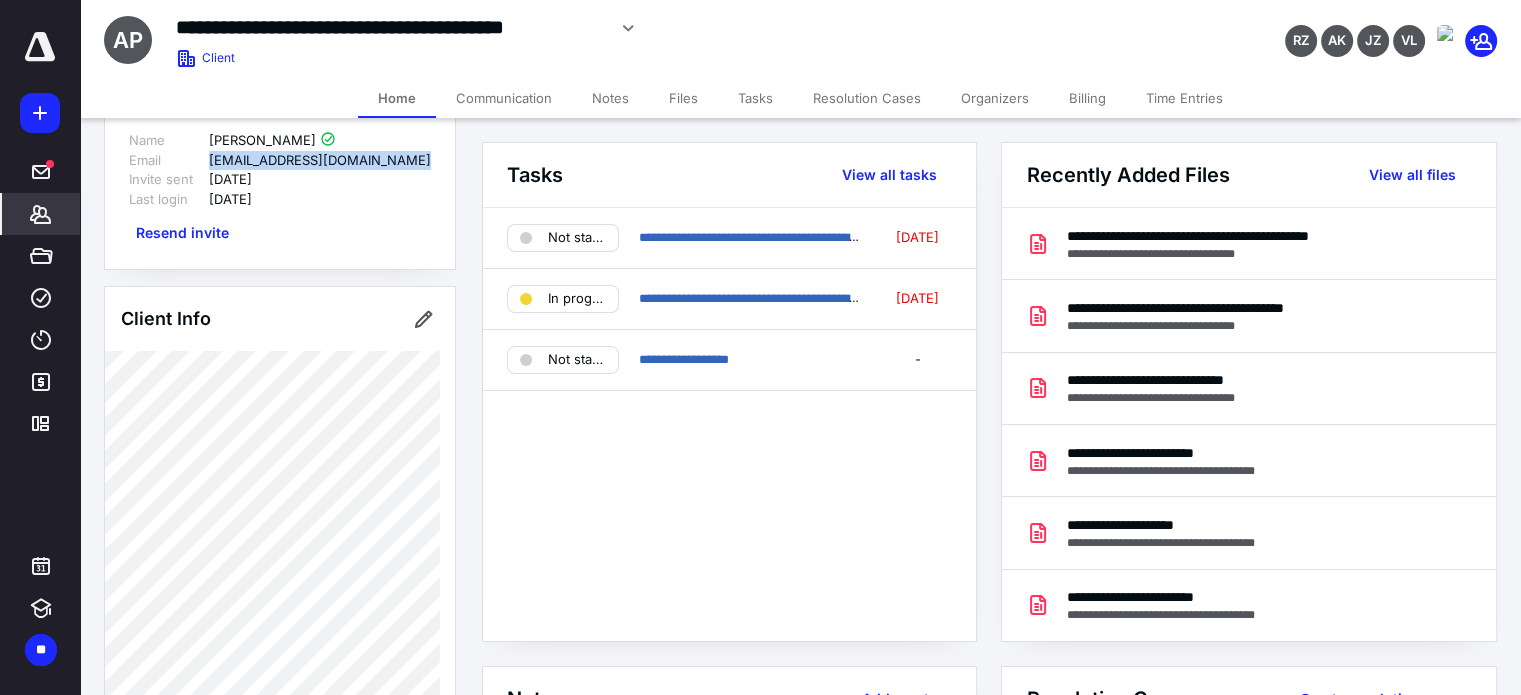 drag, startPoint x: 416, startPoint y: 162, endPoint x: 176, endPoint y: 158, distance: 240.03333 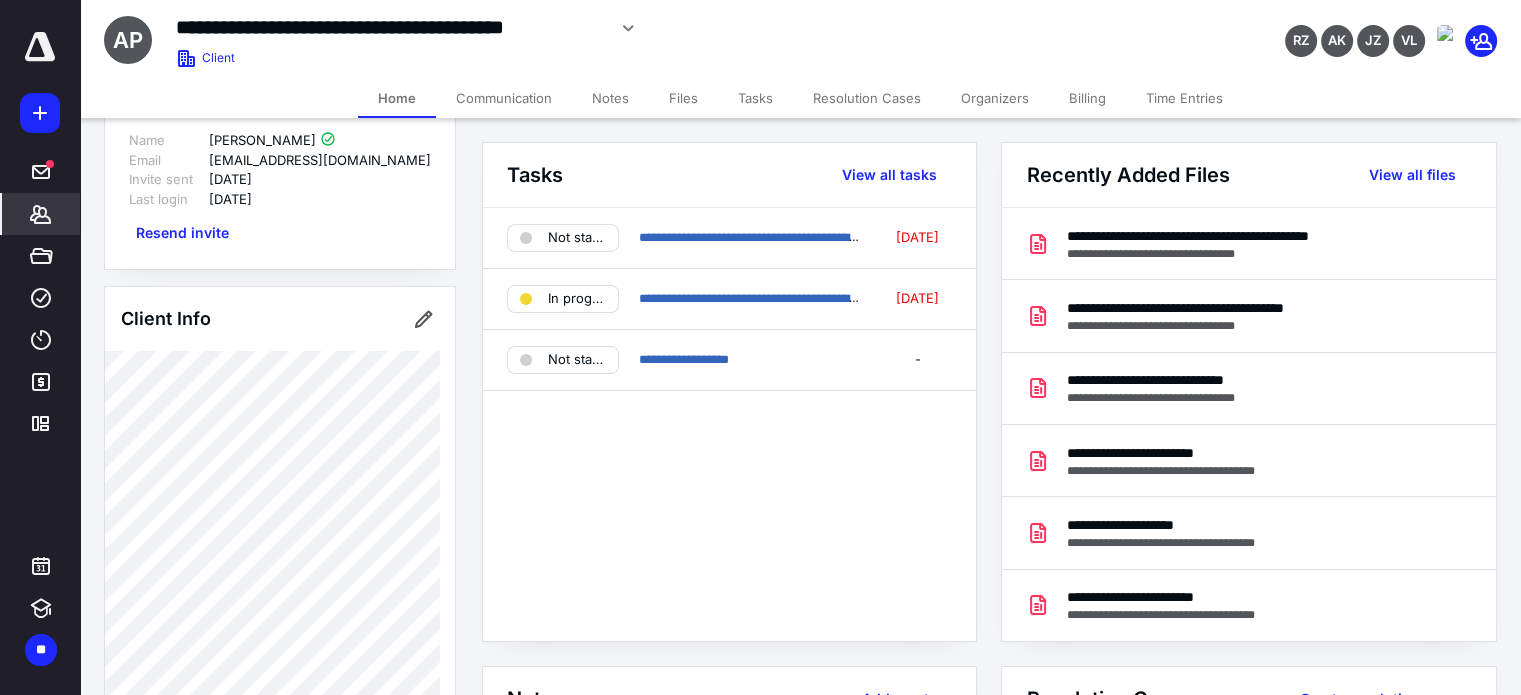 click 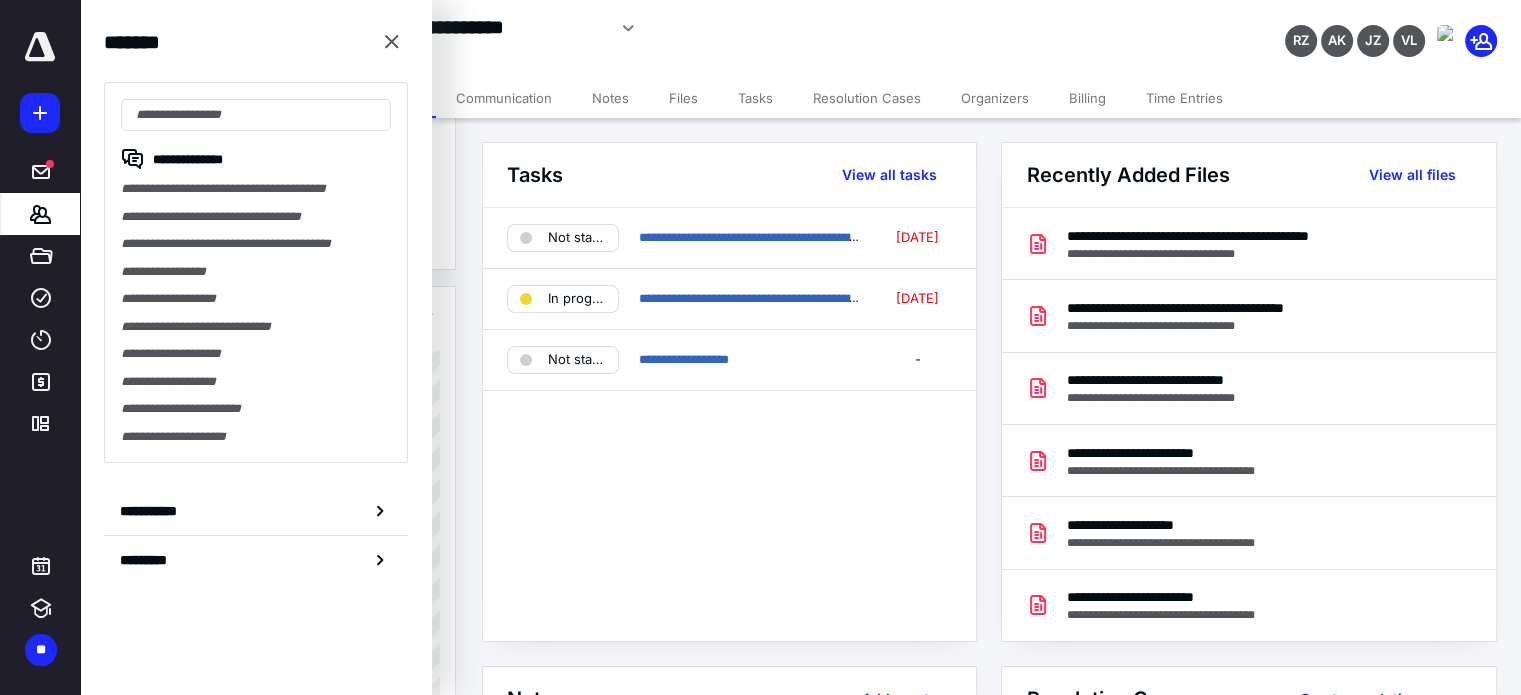 click on "**********" at bounding box center [256, 272] 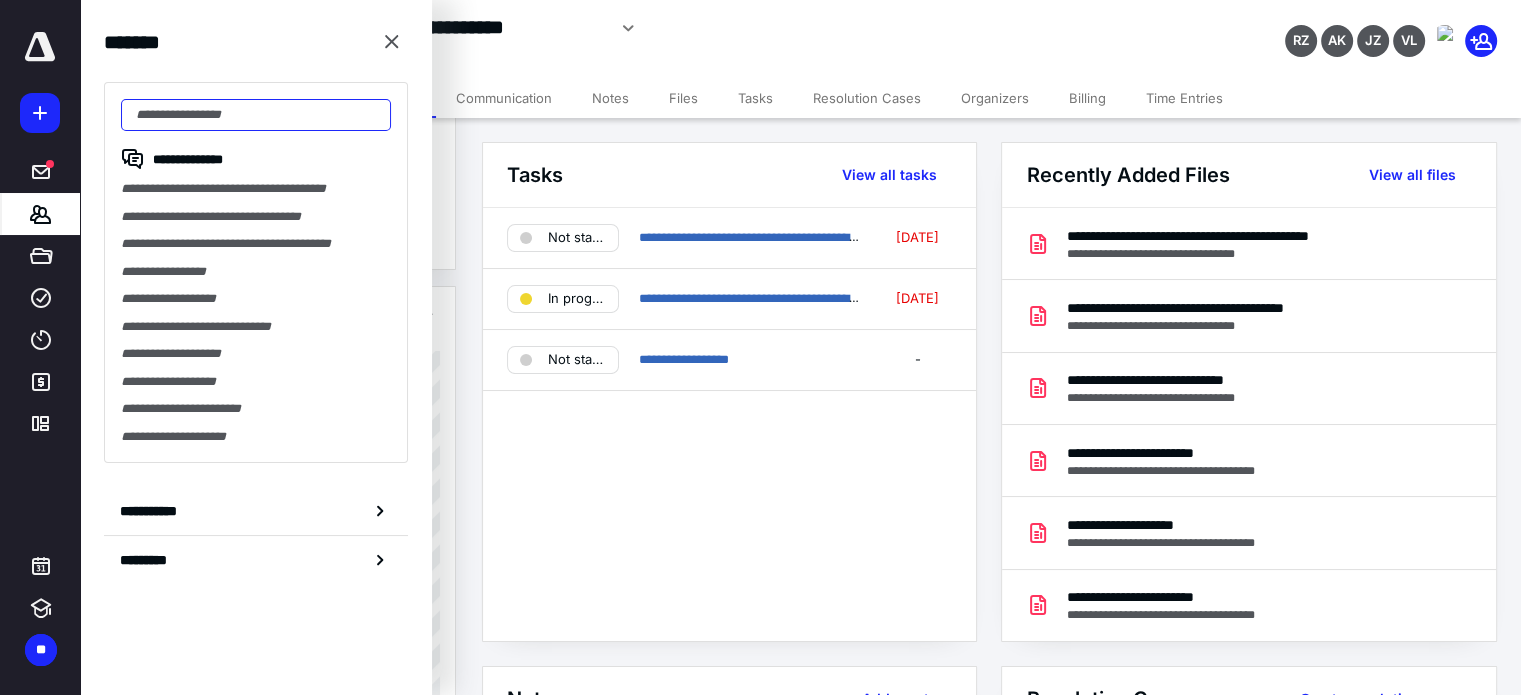 click at bounding box center [256, 115] 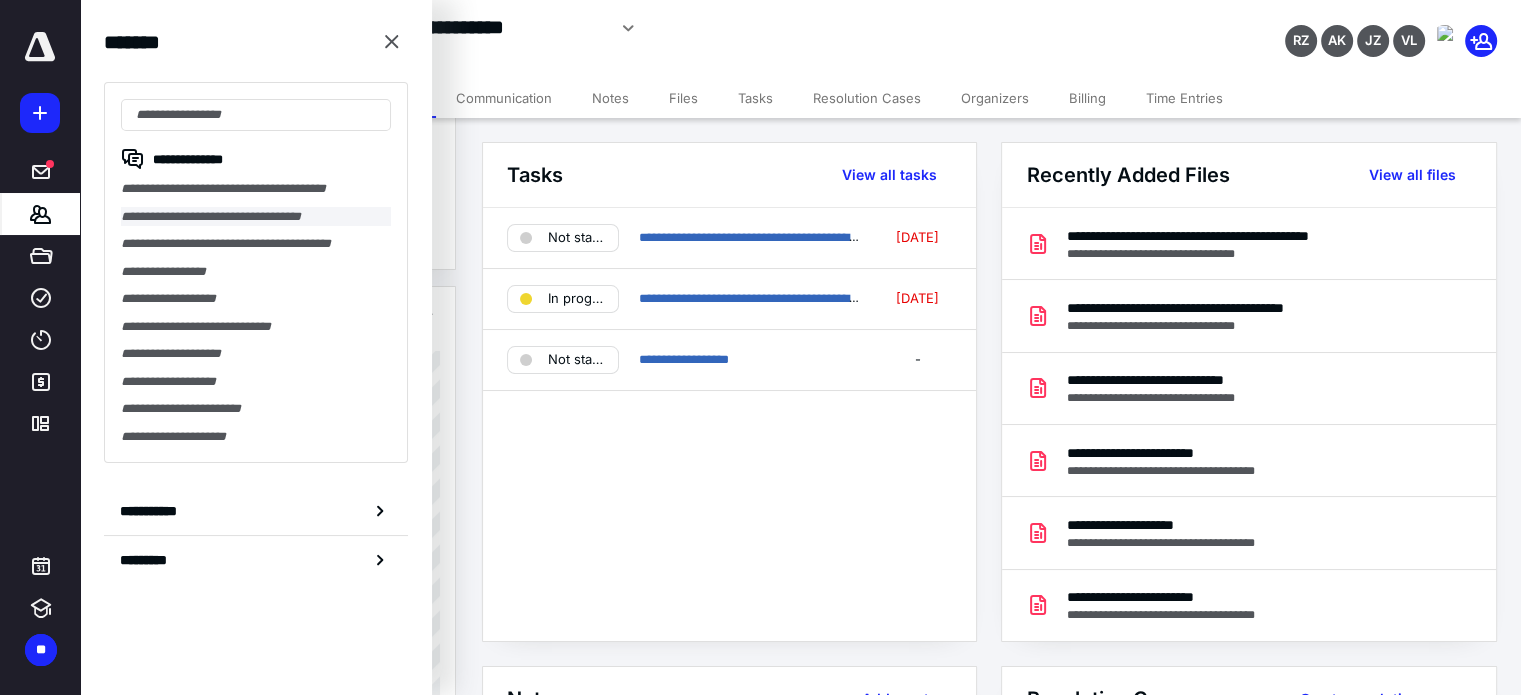 click on "**********" at bounding box center [256, 217] 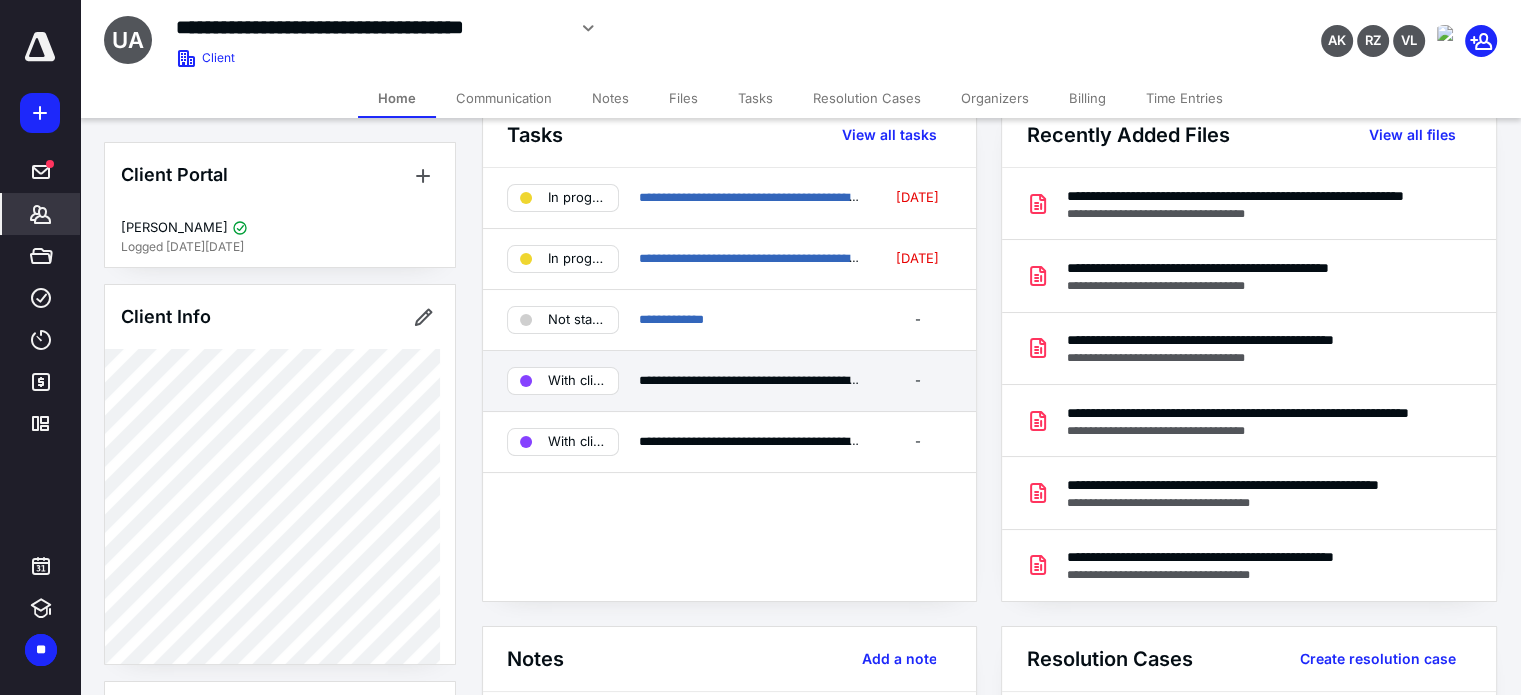 scroll, scrollTop: 200, scrollLeft: 0, axis: vertical 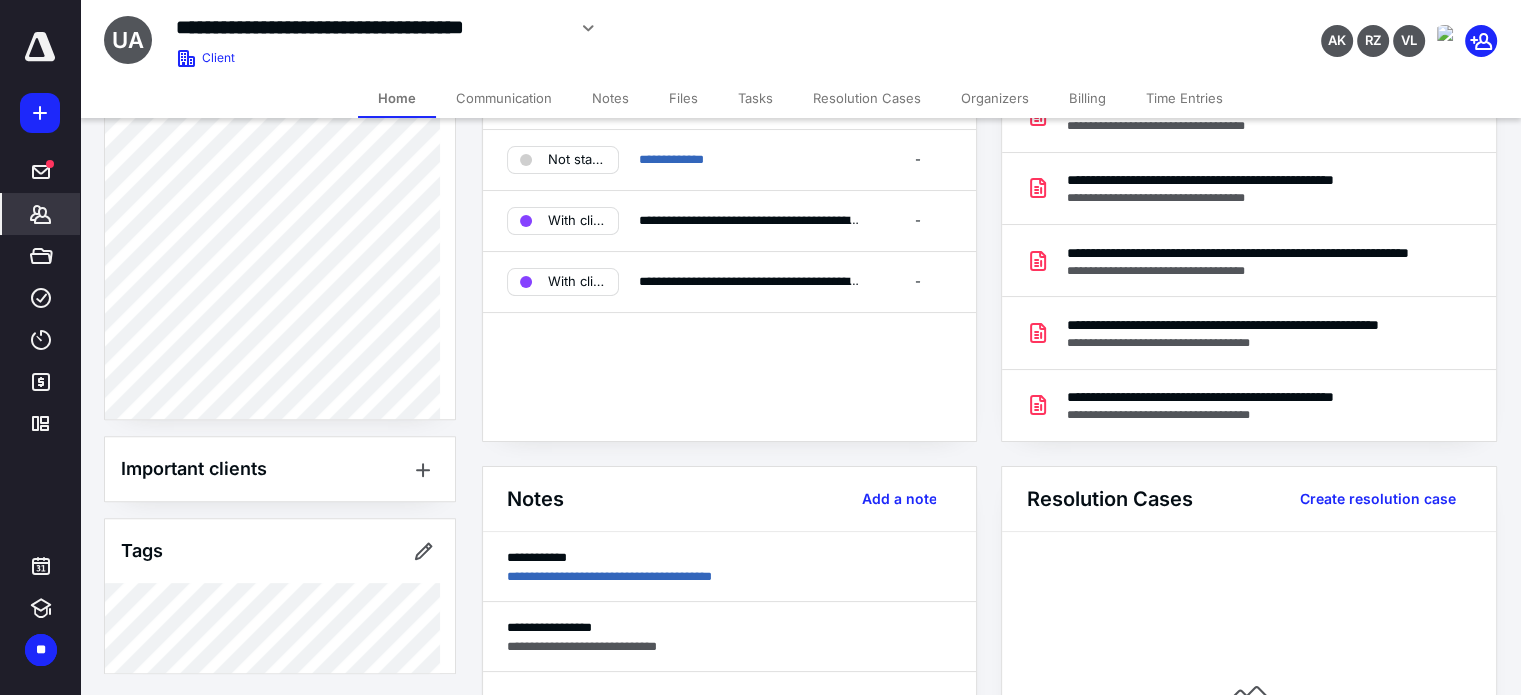 click on "Client Portal [PERSON_NAME] Logged [DATE][DATE] Client Info About Important clients Tags Manage all tags" at bounding box center (280, -7) 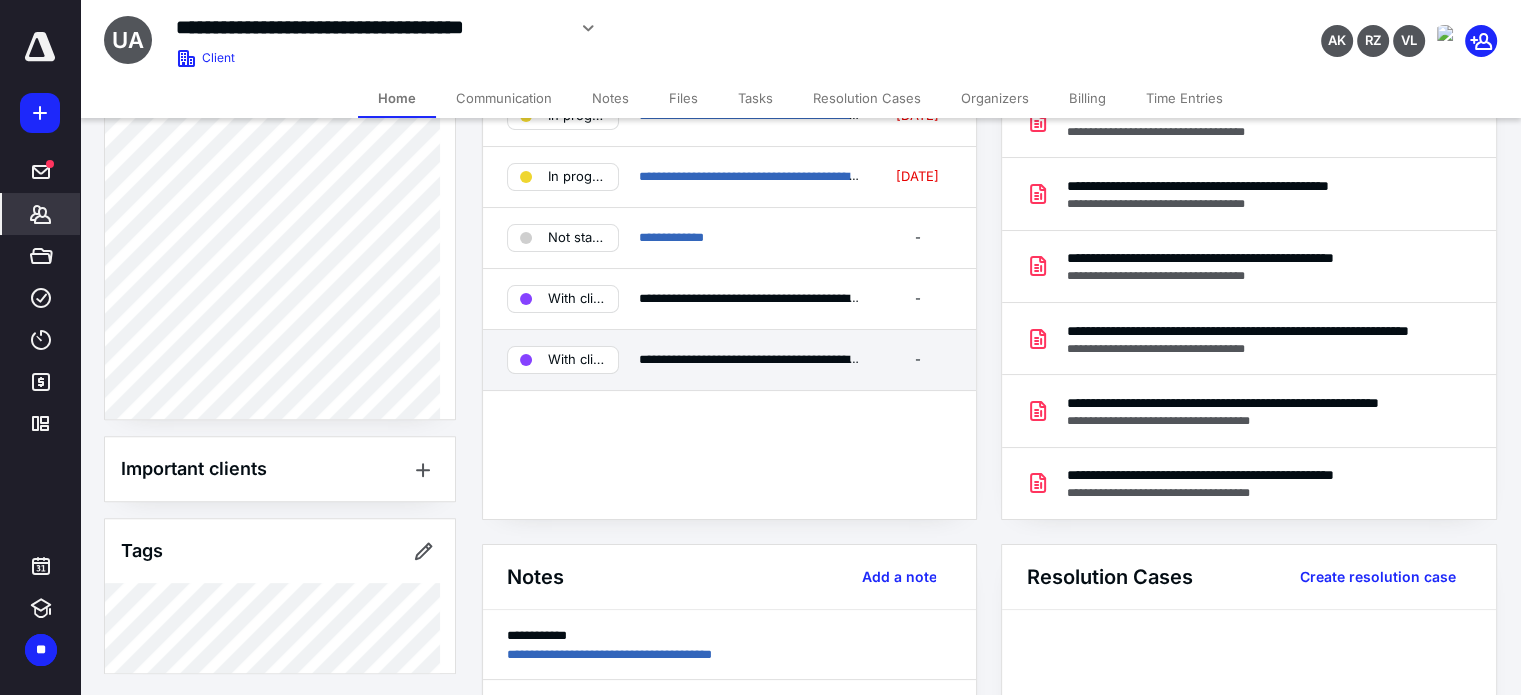 scroll, scrollTop: 0, scrollLeft: 0, axis: both 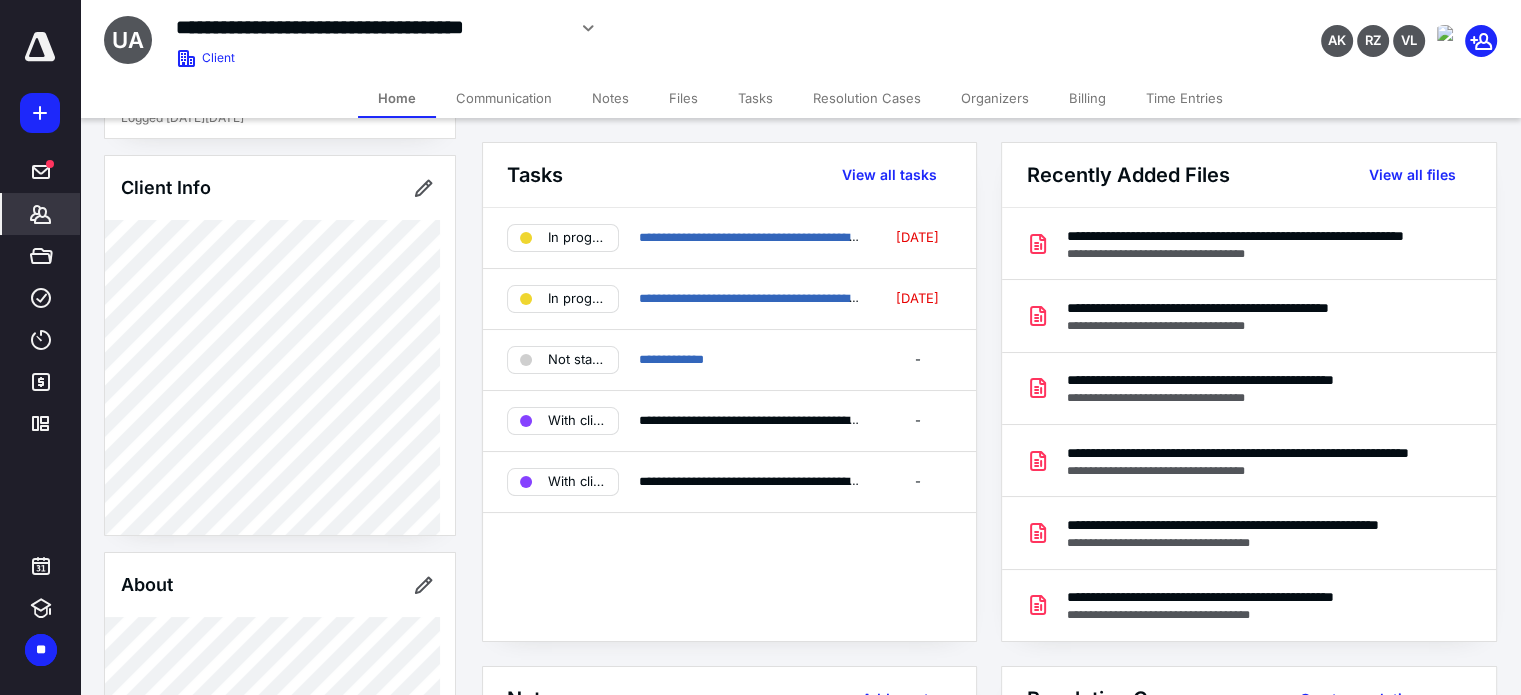 click on "Client Portal [PERSON_NAME] Logged [DATE][DATE] Client Info About Important clients Tags Manage all tags" at bounding box center (280, 693) 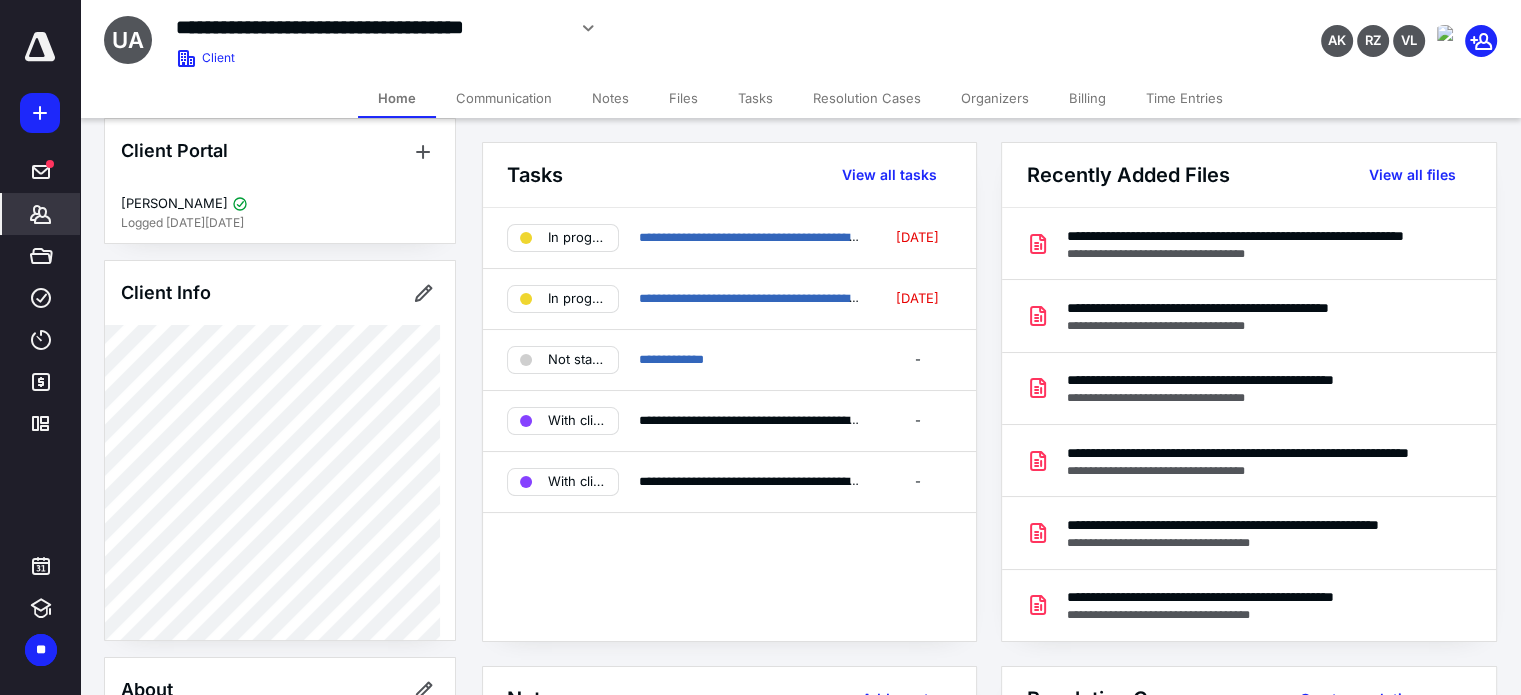scroll, scrollTop: 0, scrollLeft: 0, axis: both 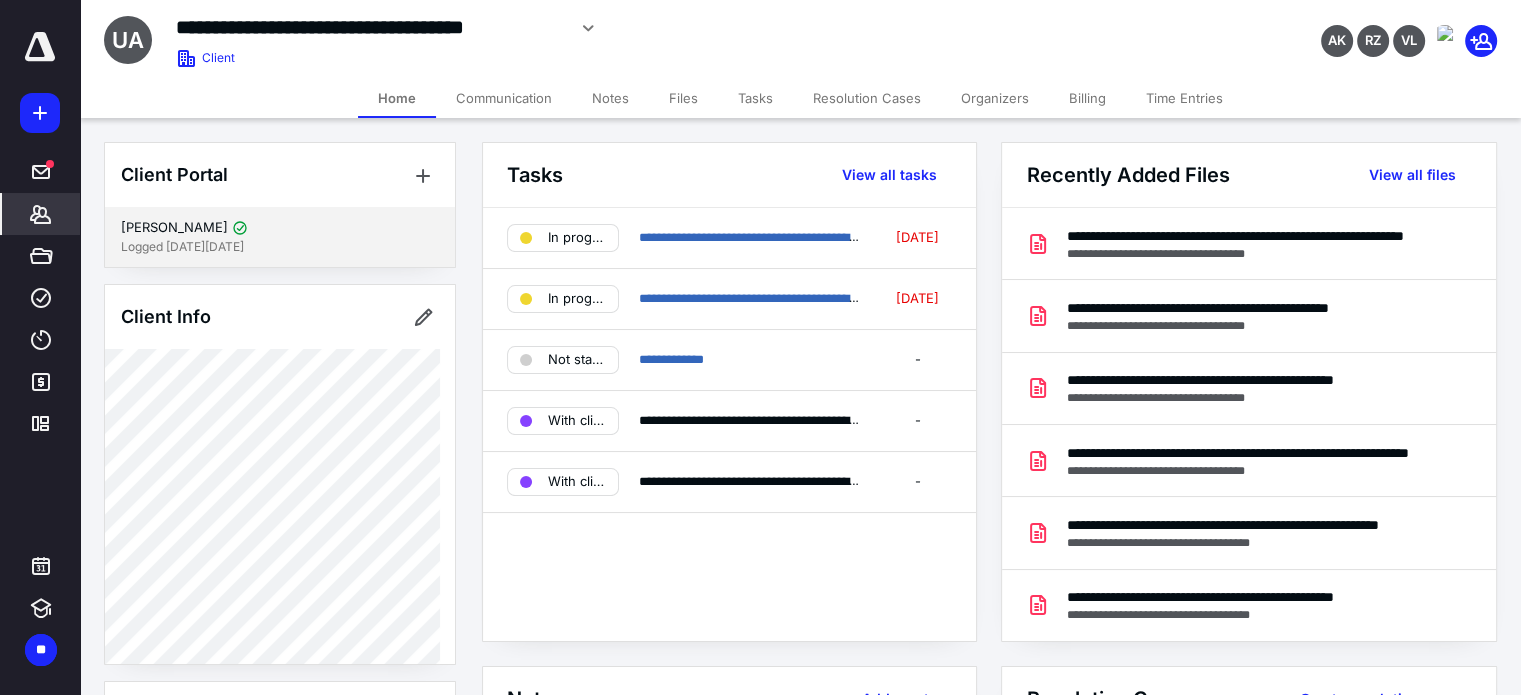 drag, startPoint x: 117, startPoint y: 225, endPoint x: 224, endPoint y: 225, distance: 107 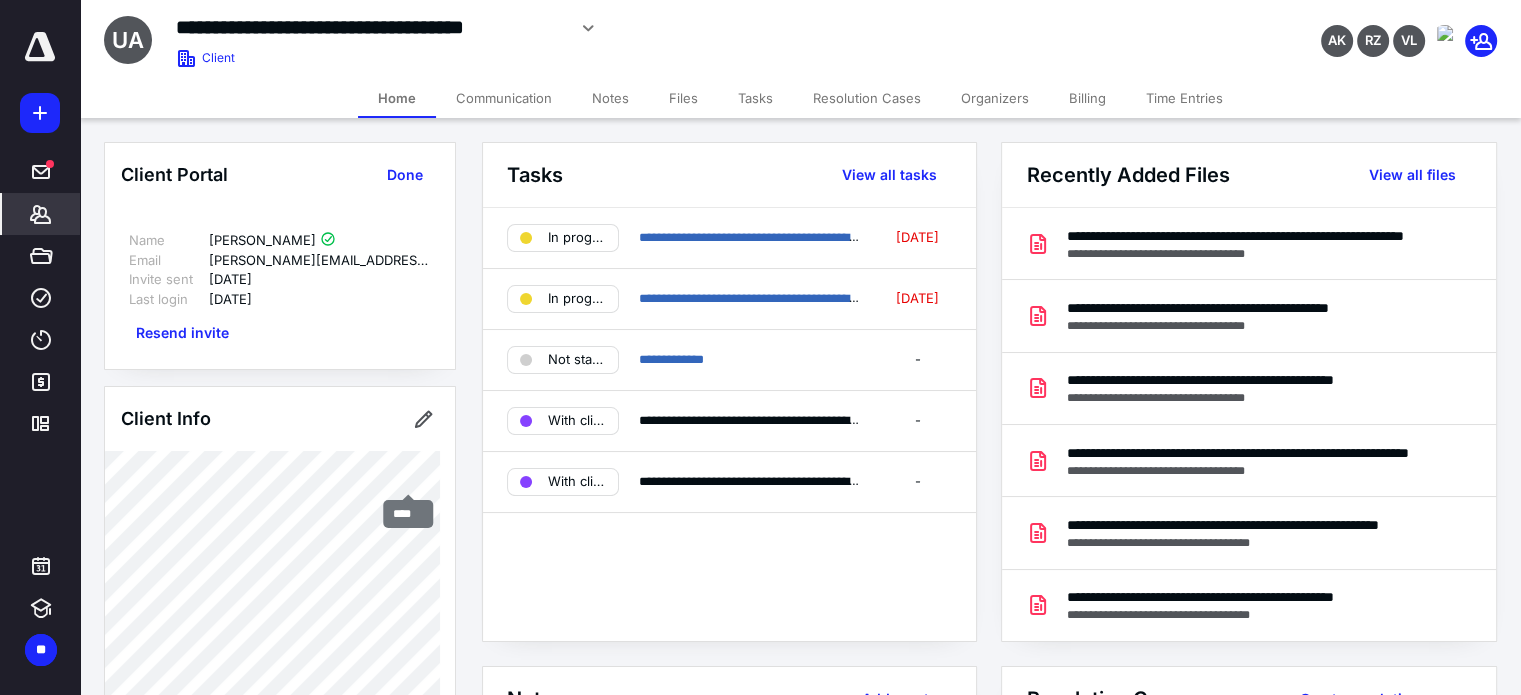 copy on "[PERSON_NAME]" 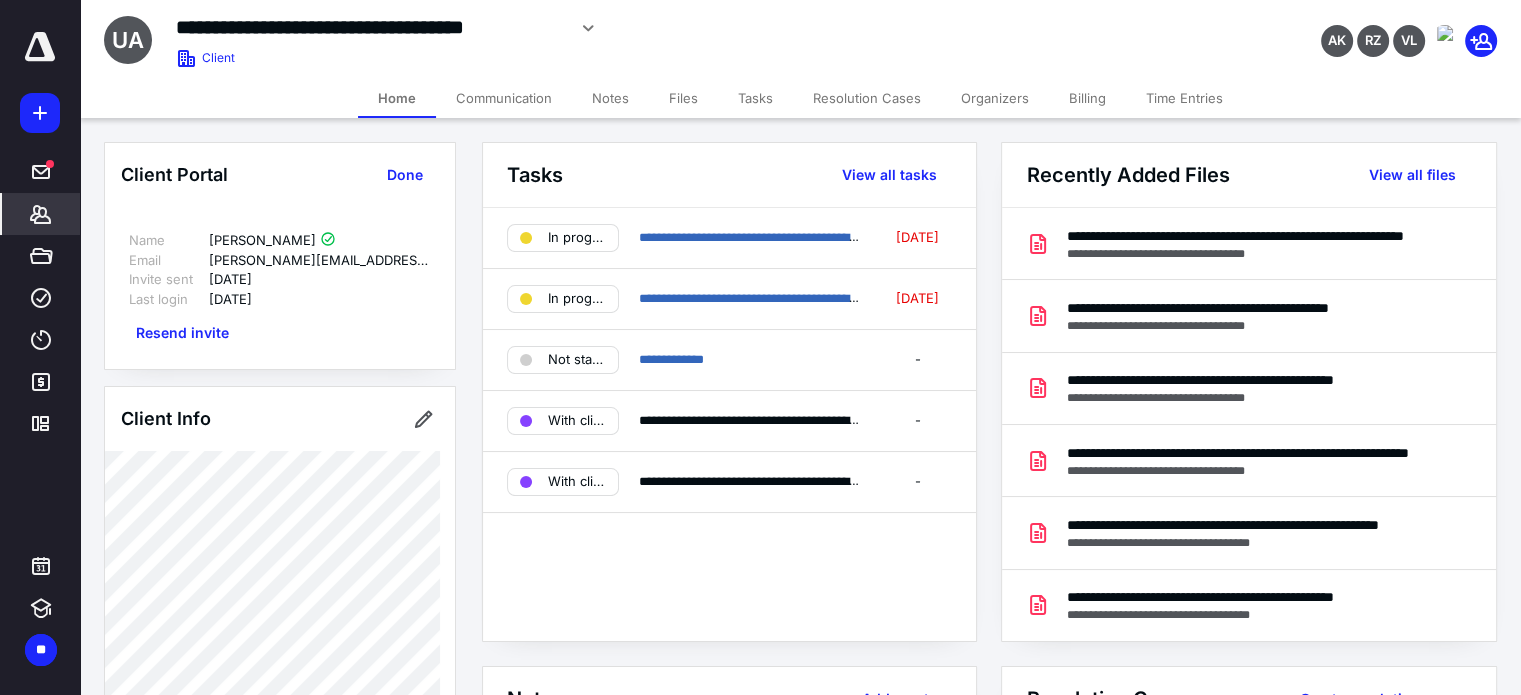 drag, startPoint x: 210, startPoint y: 234, endPoint x: 846, endPoint y: 9, distance: 674.6266 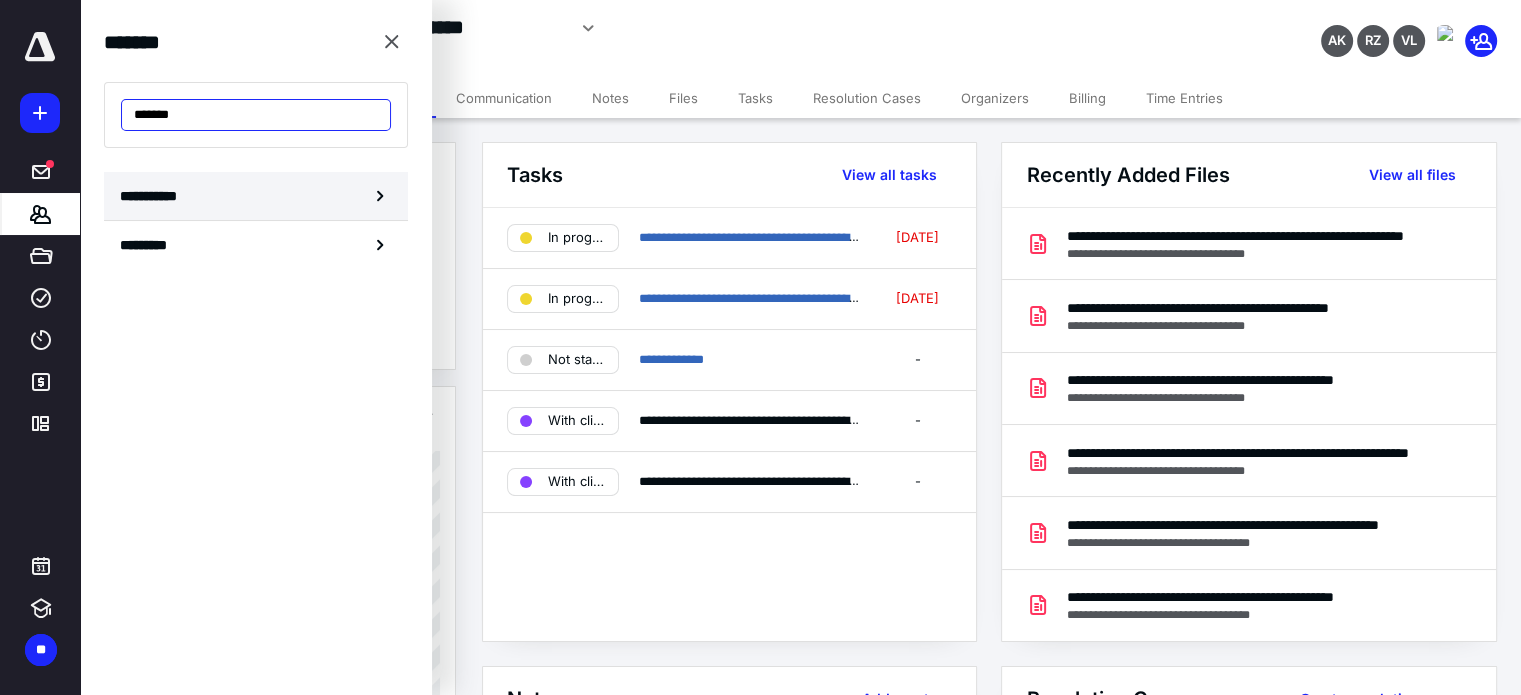 paste on "**********" 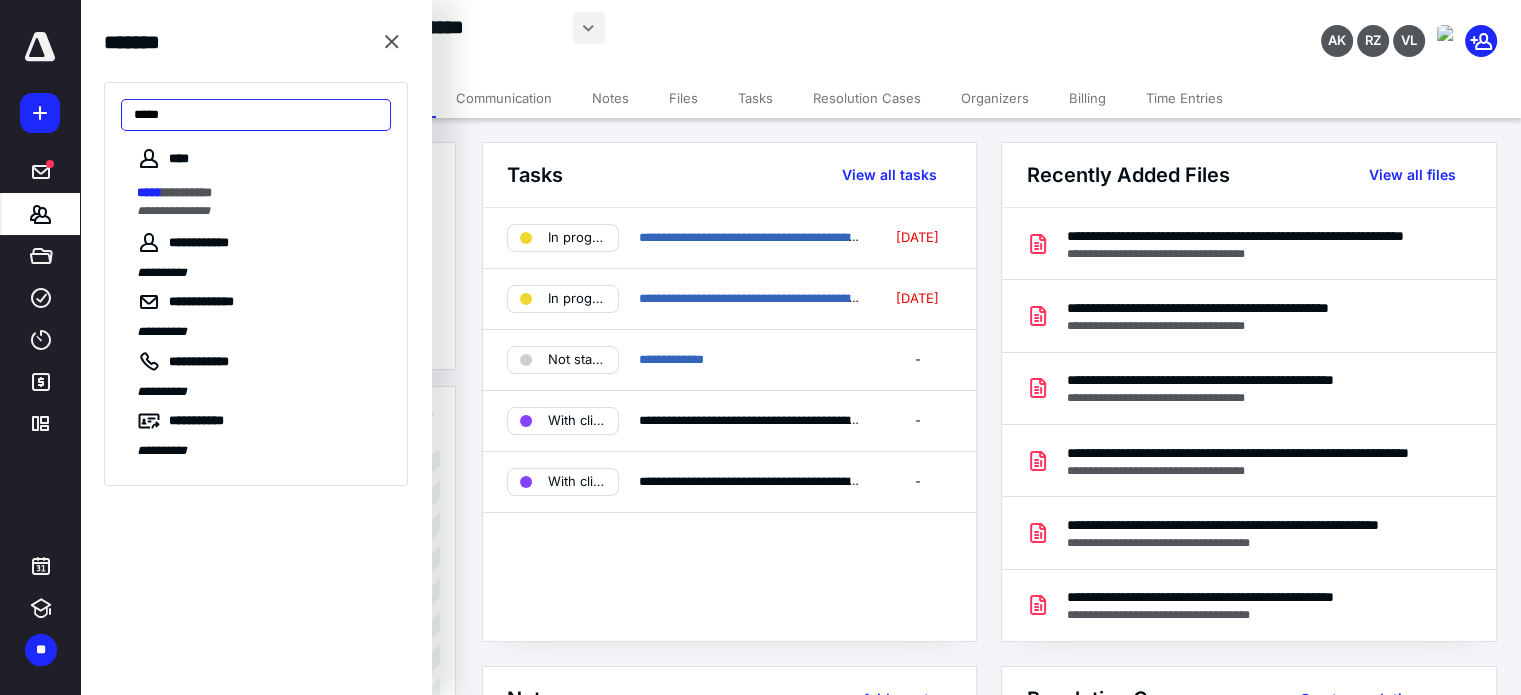 type on "*****" 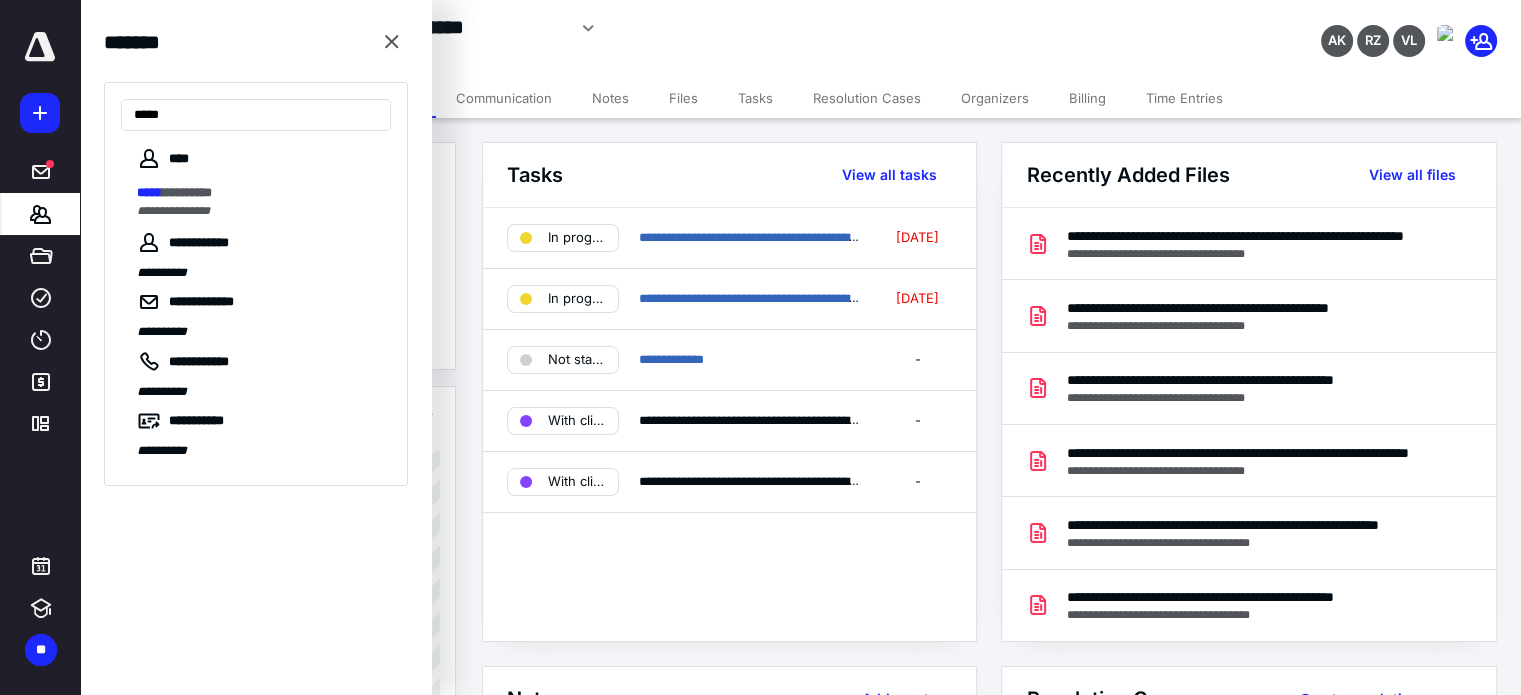 drag, startPoint x: 262, startPoint y: 210, endPoint x: 273, endPoint y: 209, distance: 11.045361 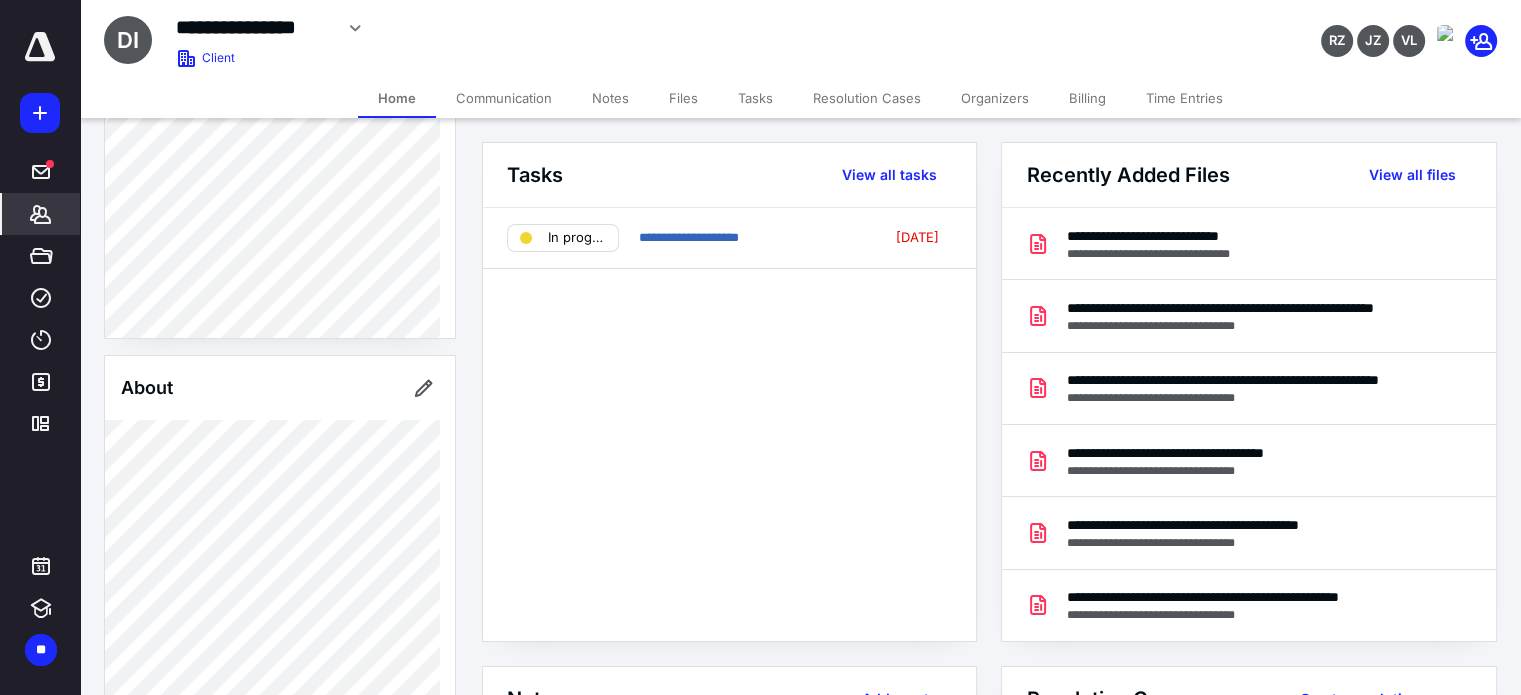 scroll, scrollTop: 300, scrollLeft: 0, axis: vertical 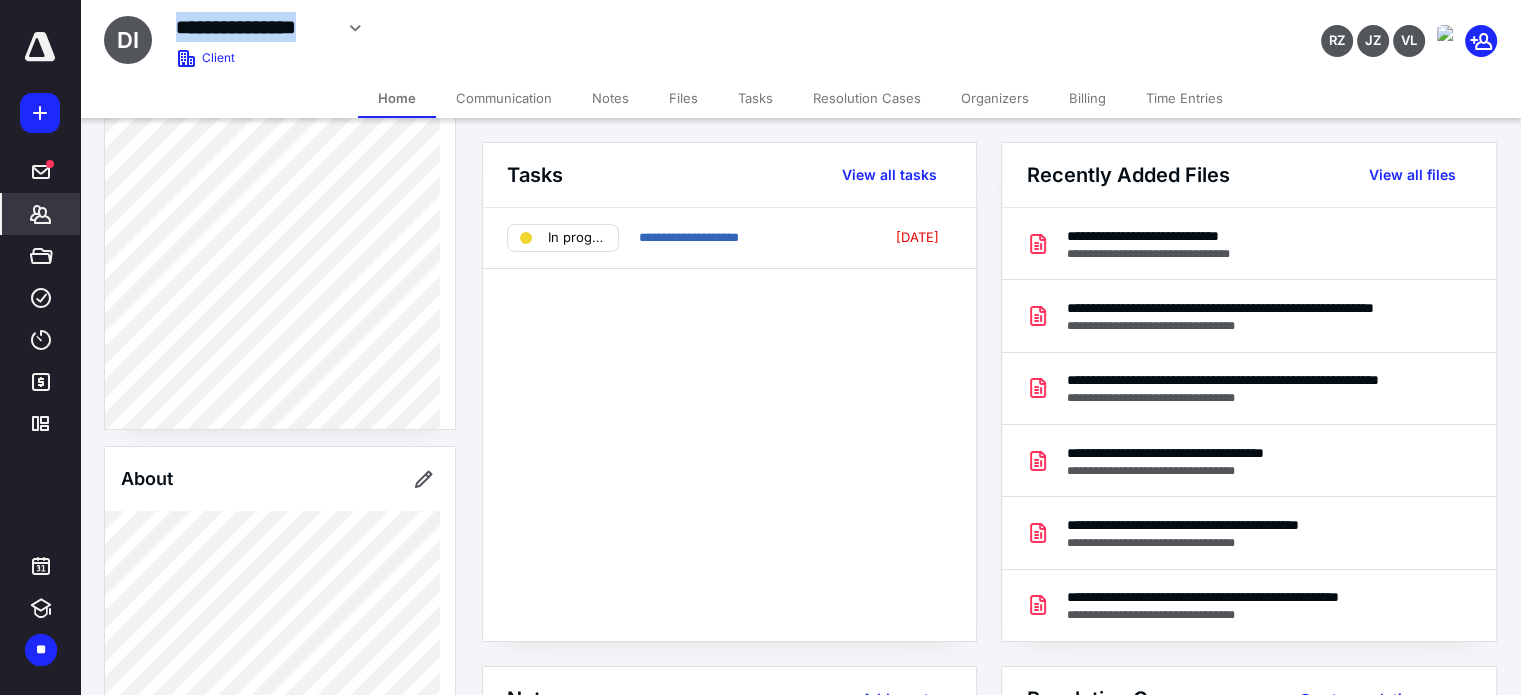 drag, startPoint x: 177, startPoint y: 22, endPoint x: 327, endPoint y: 27, distance: 150.08331 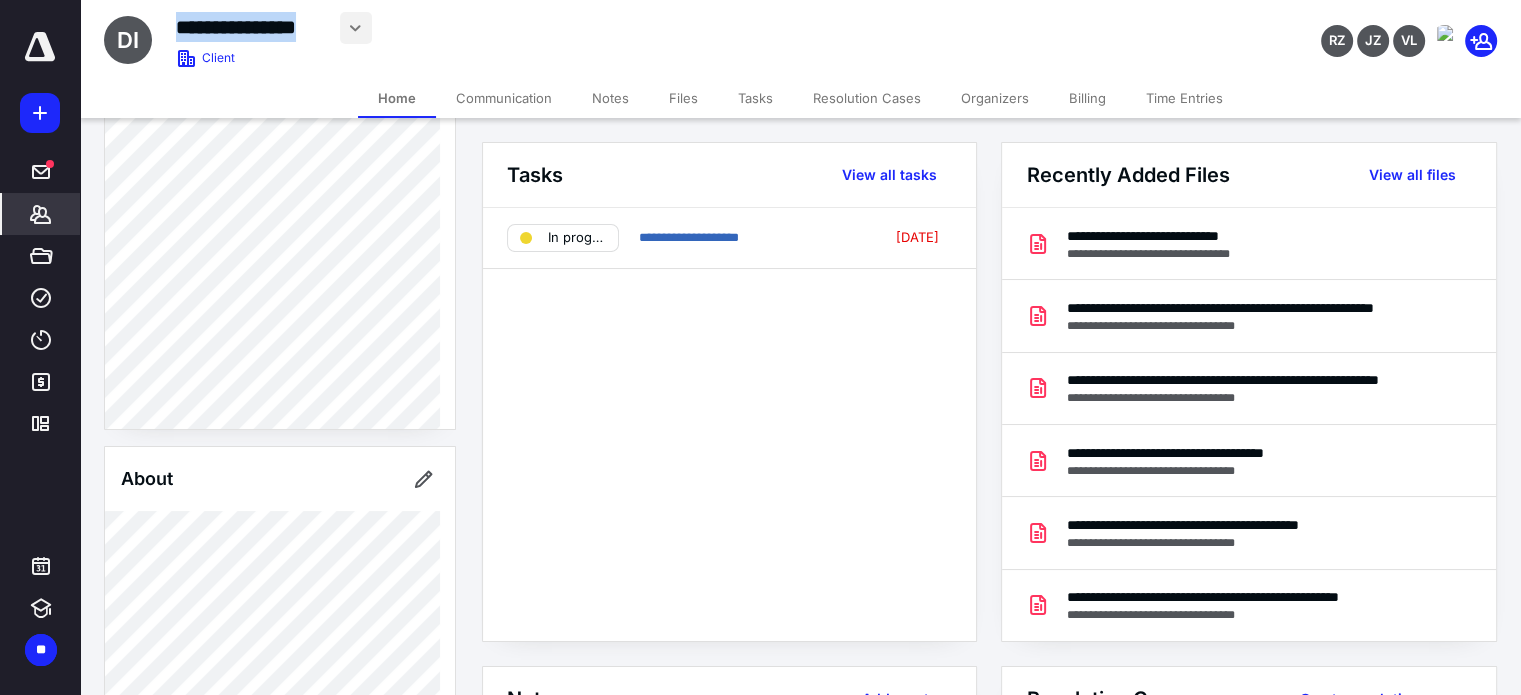 copy on "**********" 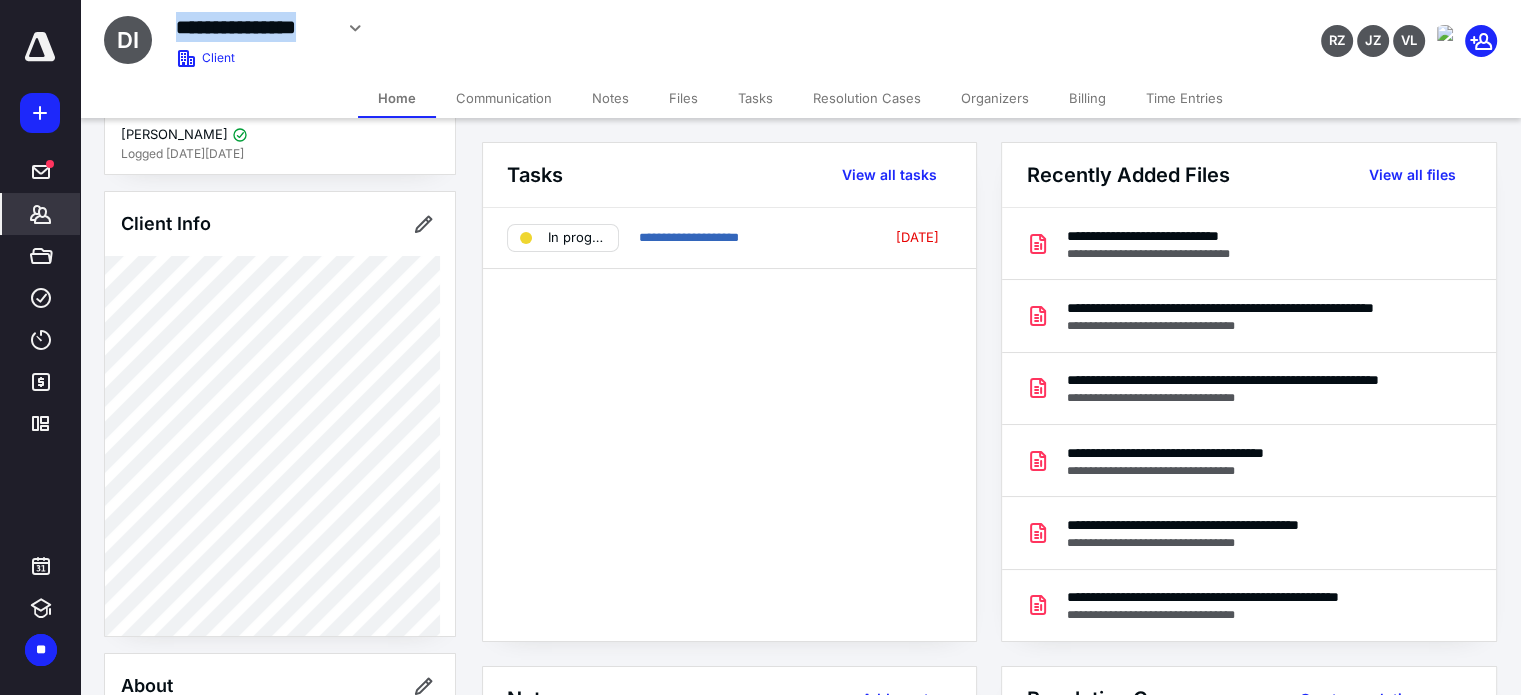 scroll, scrollTop: 100, scrollLeft: 0, axis: vertical 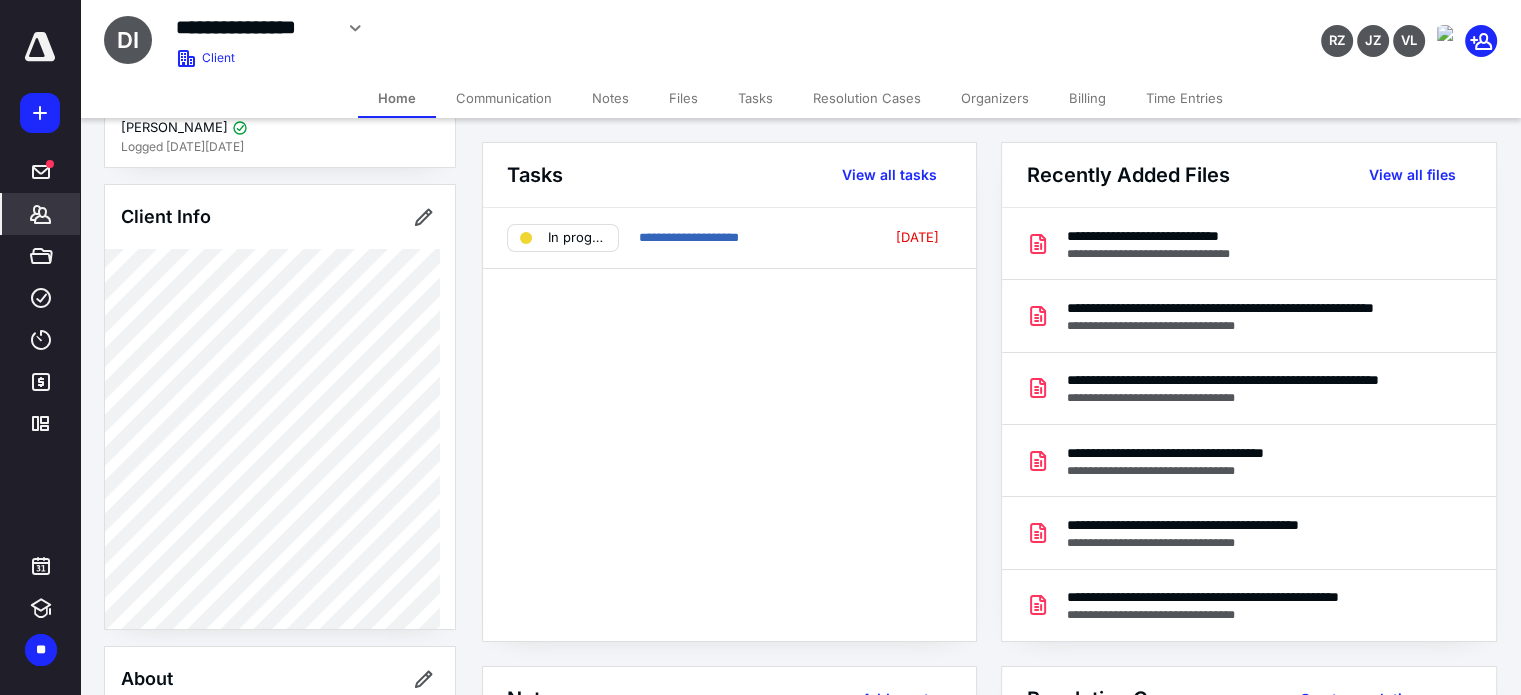 click on "Client Portal [PERSON_NAME] Logged [DATE][DATE] Client Info About Important clients Tags Manage all tags" at bounding box center (280, 843) 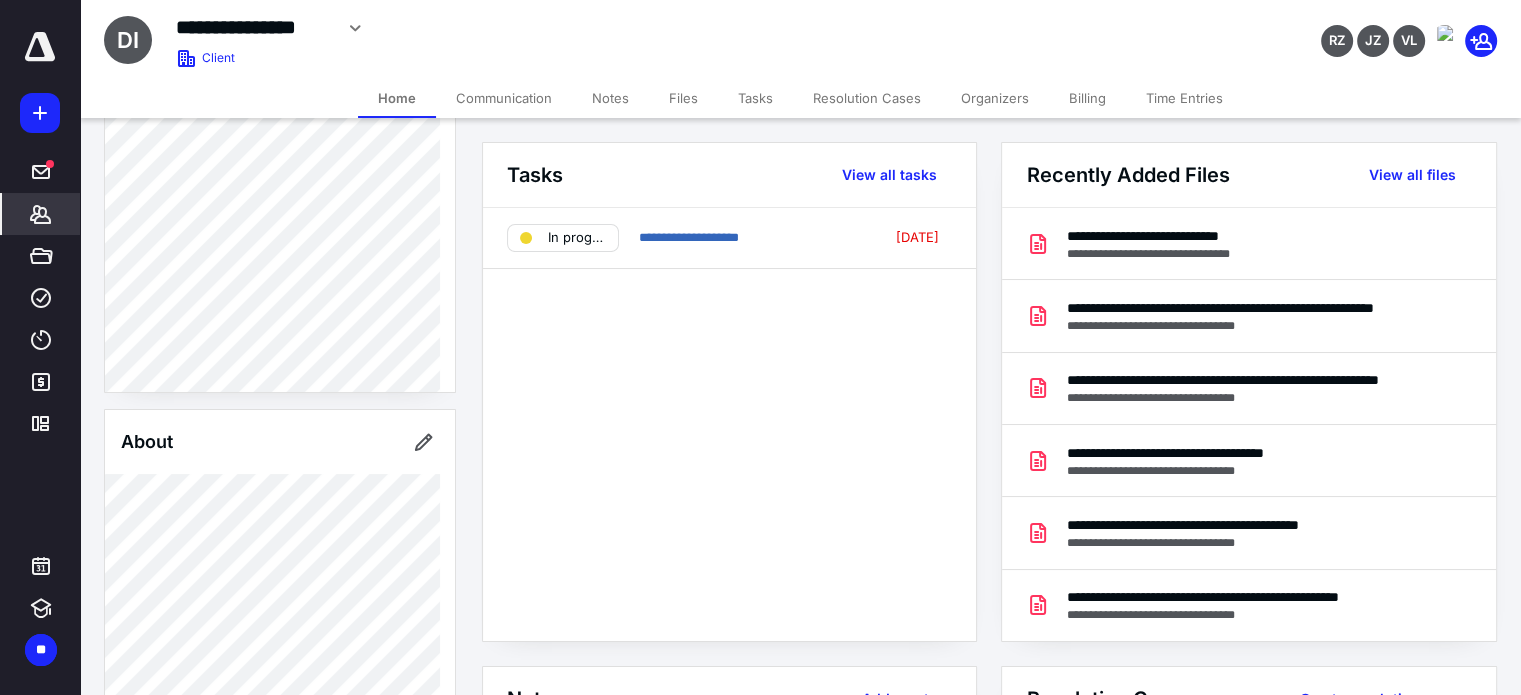 scroll, scrollTop: 400, scrollLeft: 0, axis: vertical 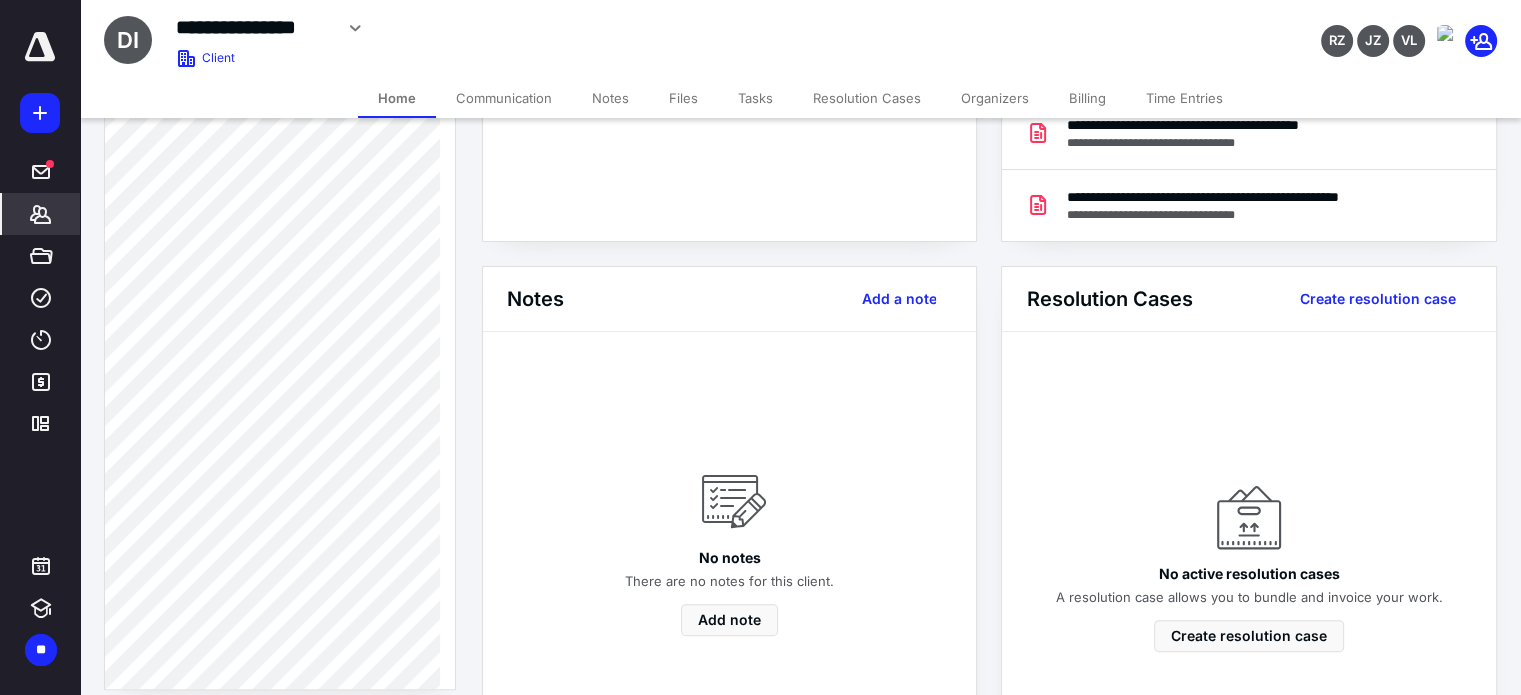 click on "Client Portal [PERSON_NAME] Logged [DATE][DATE] Client Info About Important clients Tags Manage all tags" at bounding box center (280, 143) 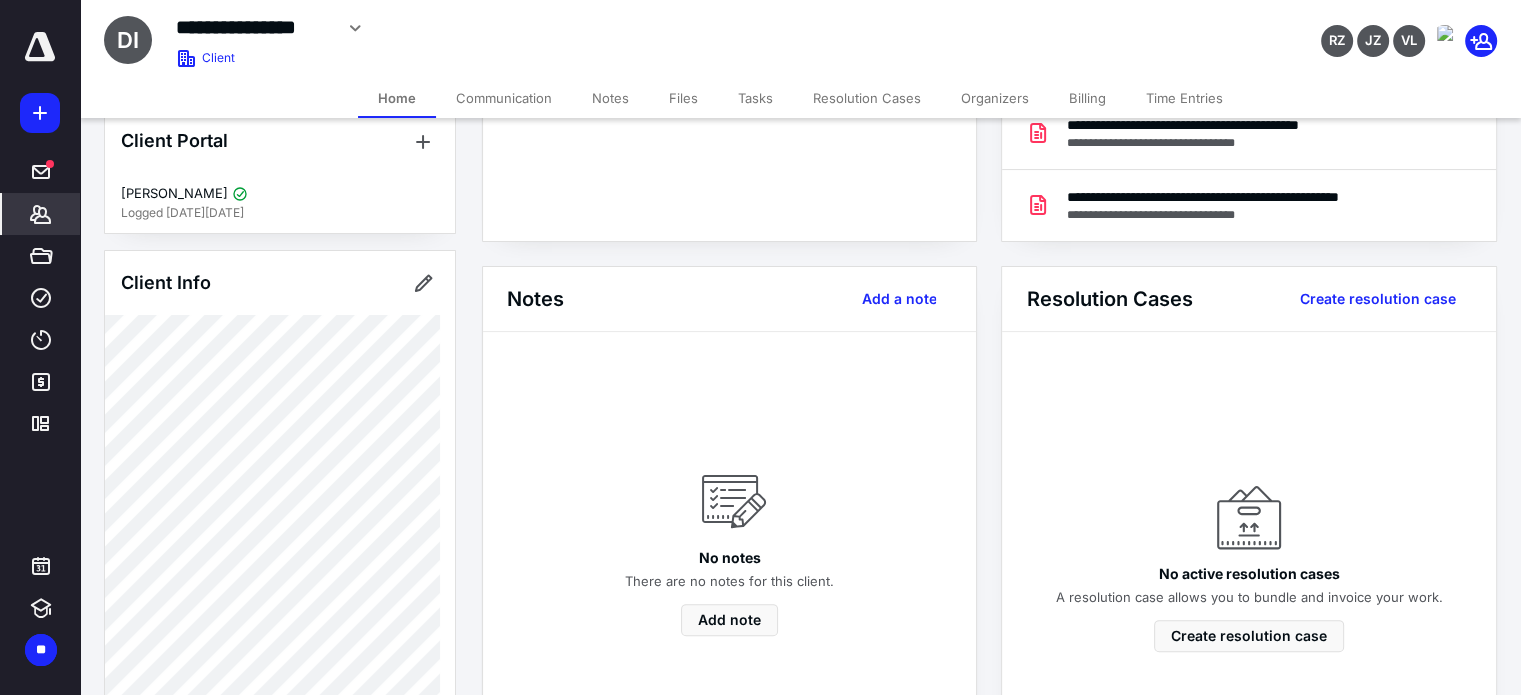 scroll, scrollTop: 0, scrollLeft: 0, axis: both 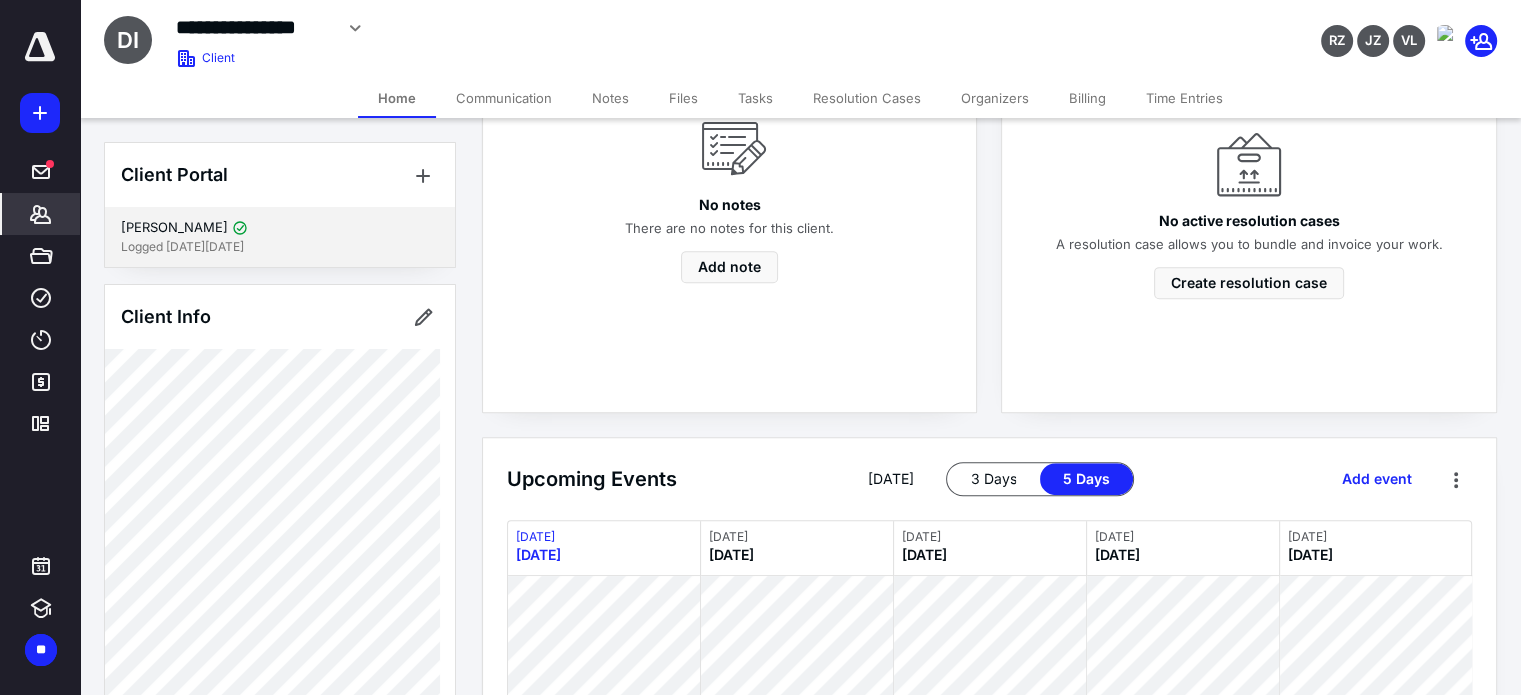 click on "Logged [DATE][DATE]" at bounding box center [280, 247] 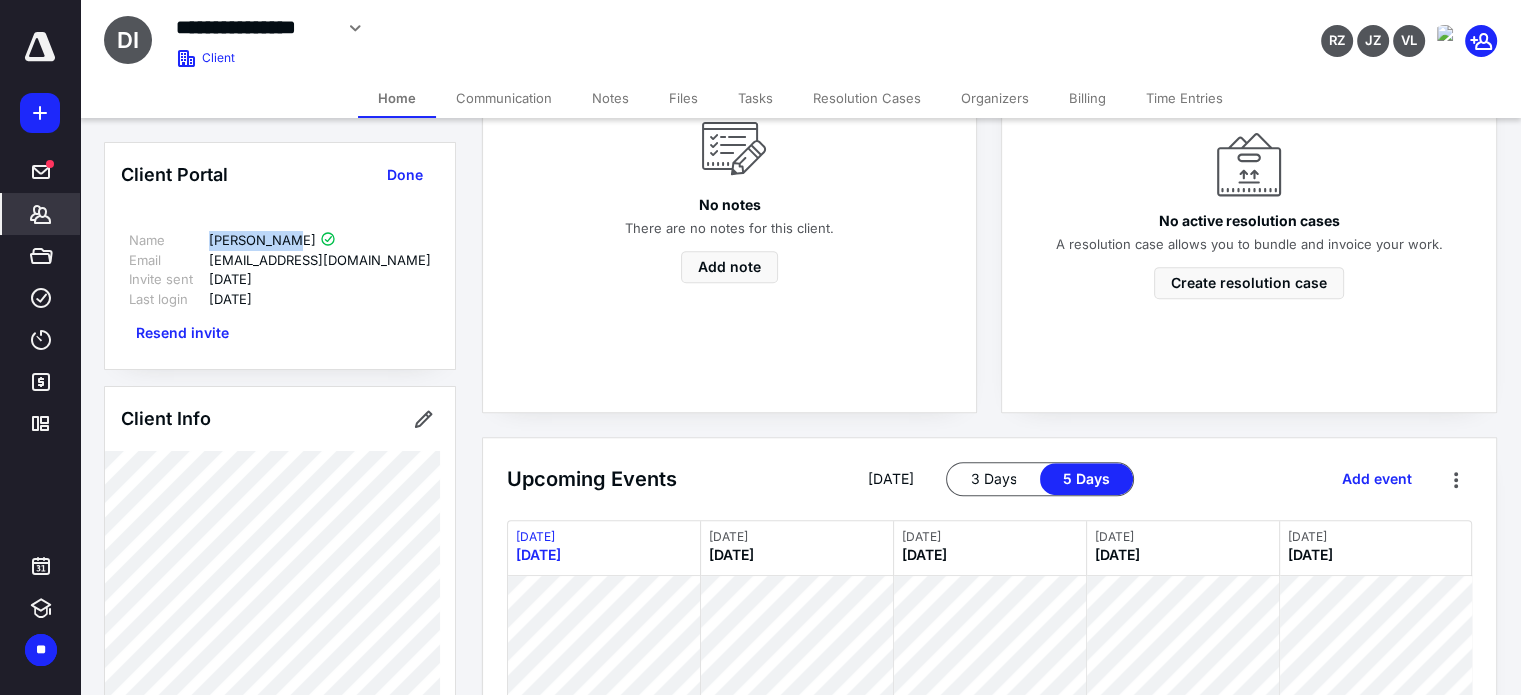drag, startPoint x: 207, startPoint y: 235, endPoint x: 283, endPoint y: 239, distance: 76.105194 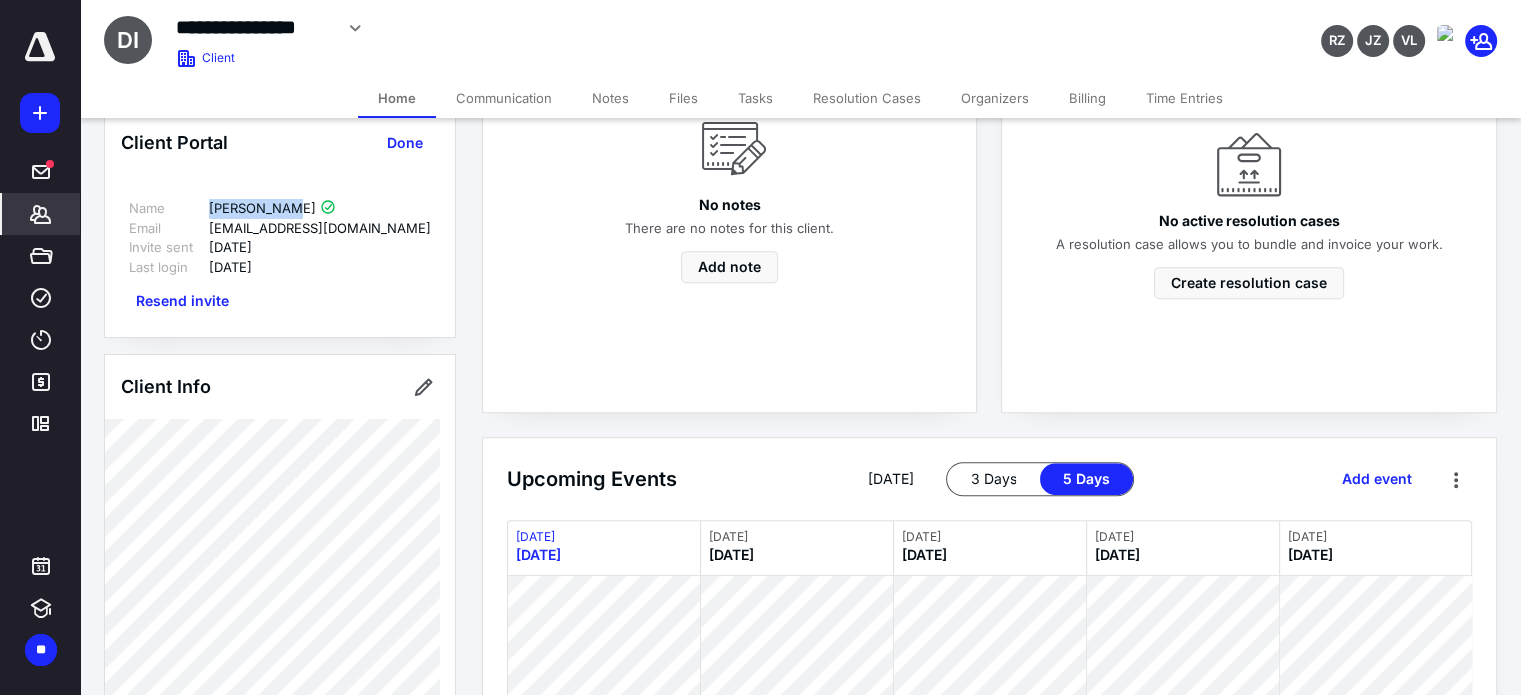 scroll, scrollTop: 100, scrollLeft: 0, axis: vertical 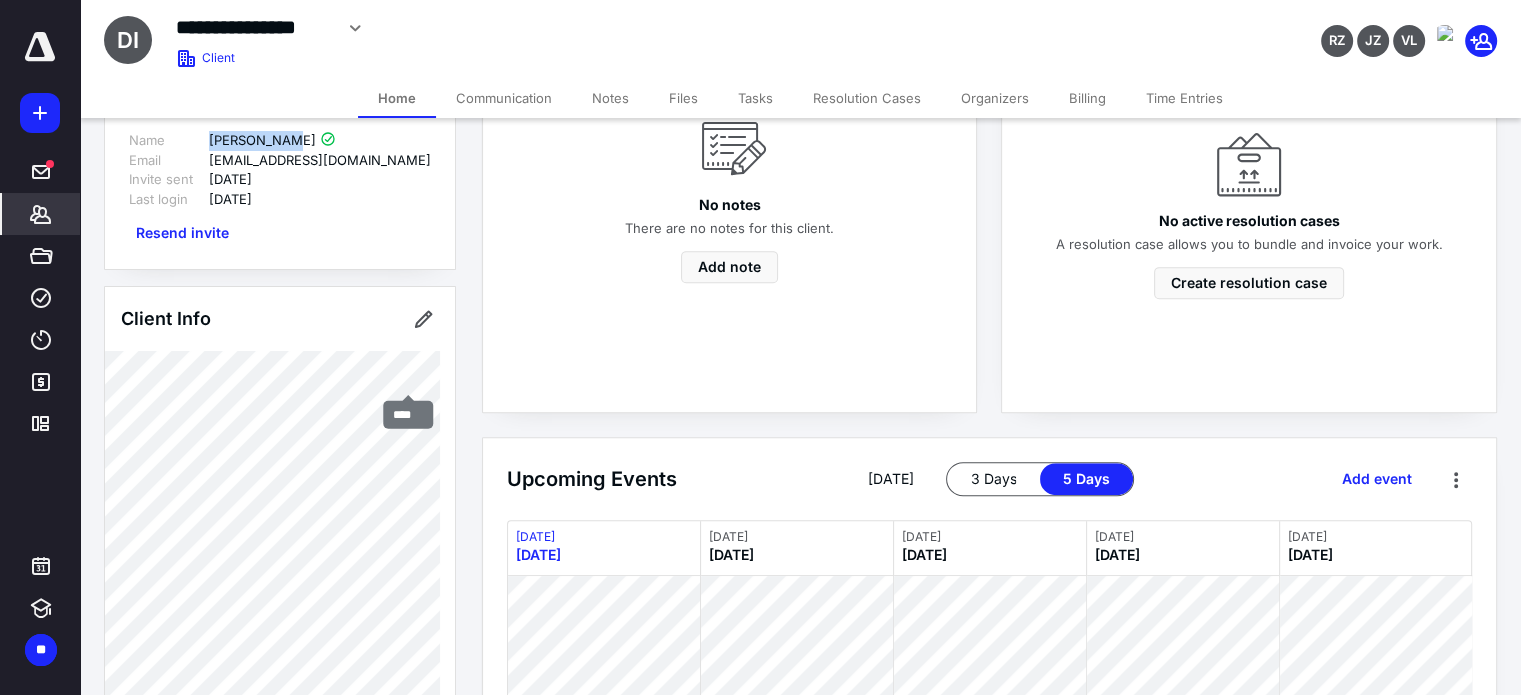 copy on "[PERSON_NAME]" 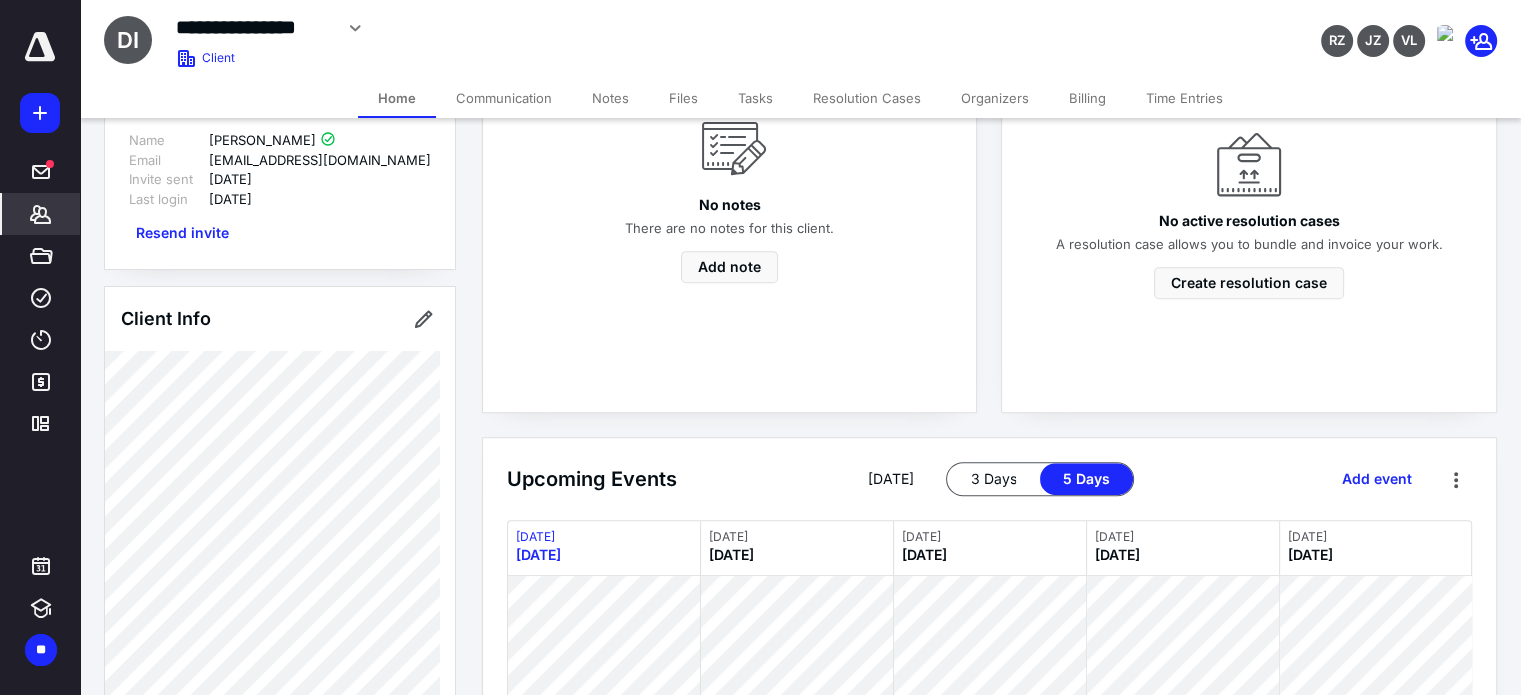 click on "Client Info" at bounding box center (280, 509) 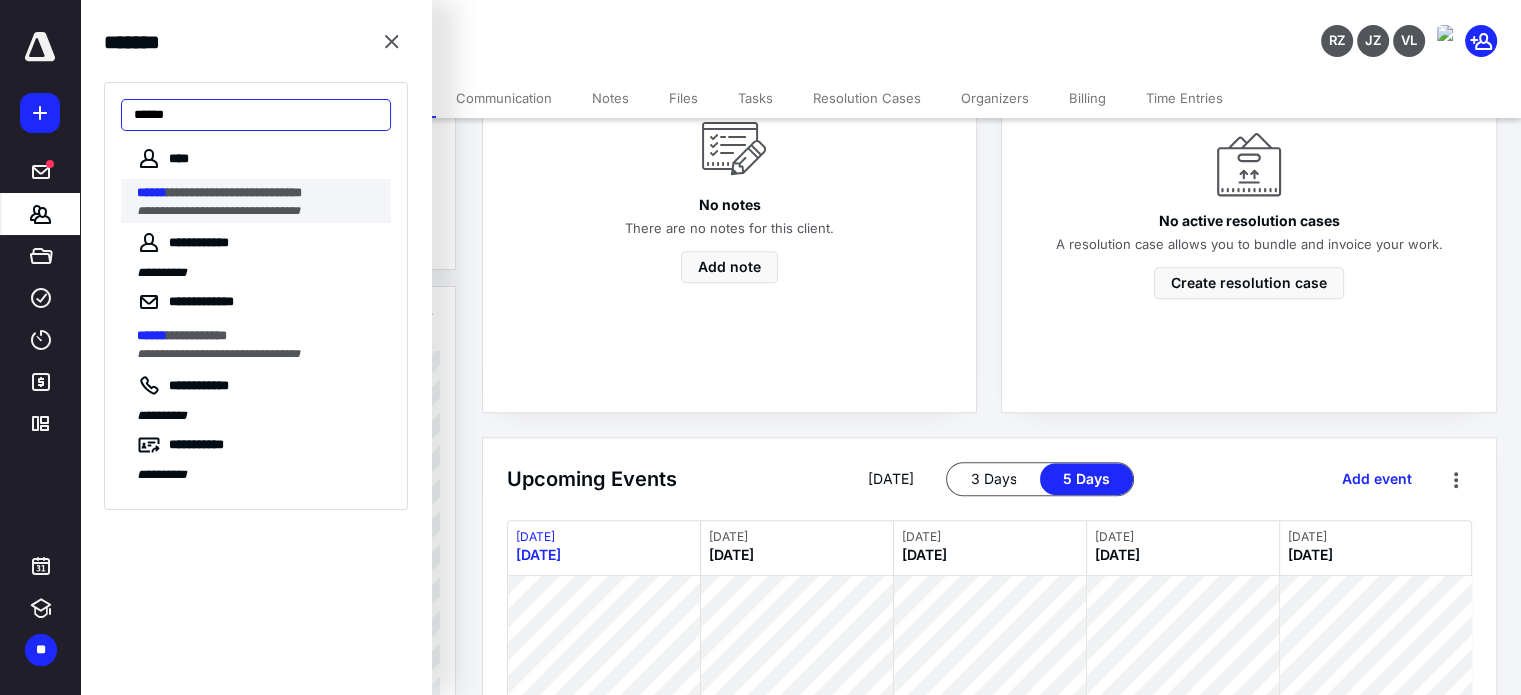 type on "******" 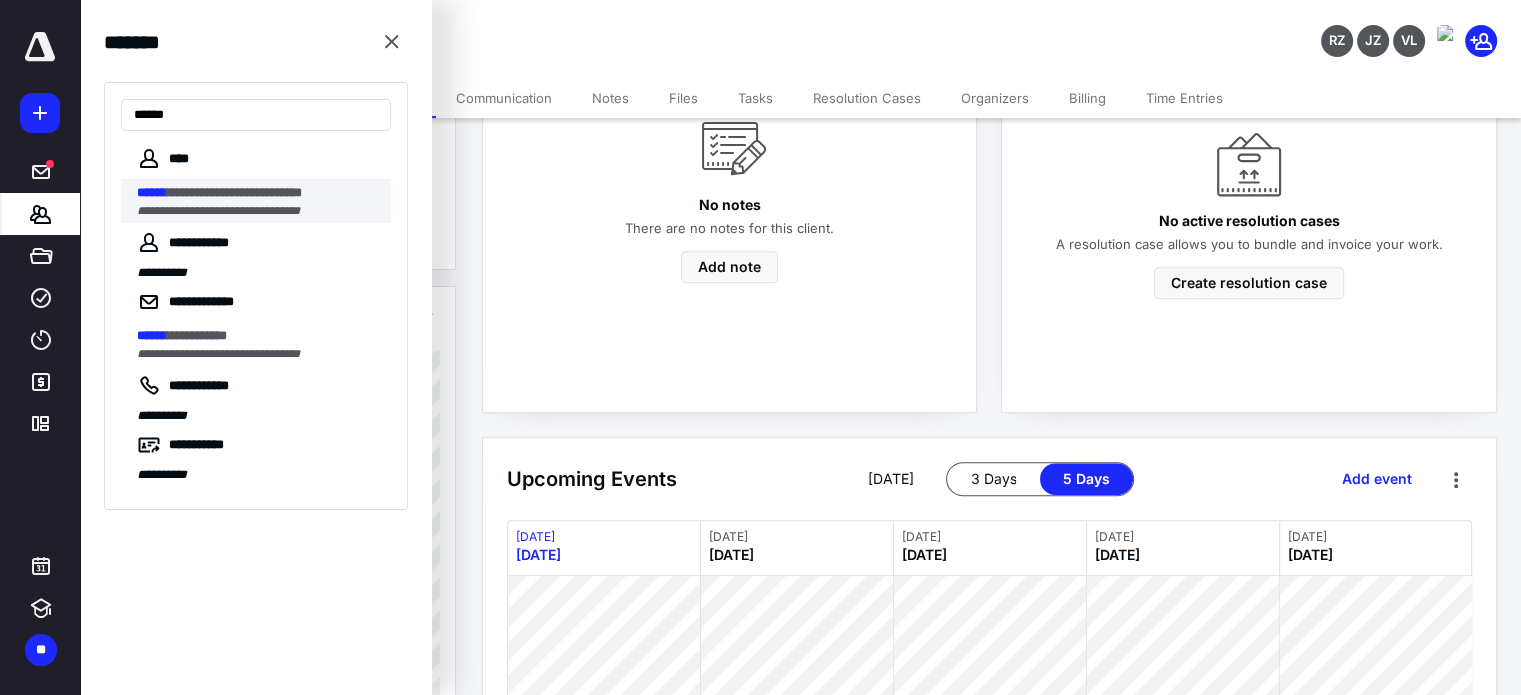 click on "**********" at bounding box center (218, 211) 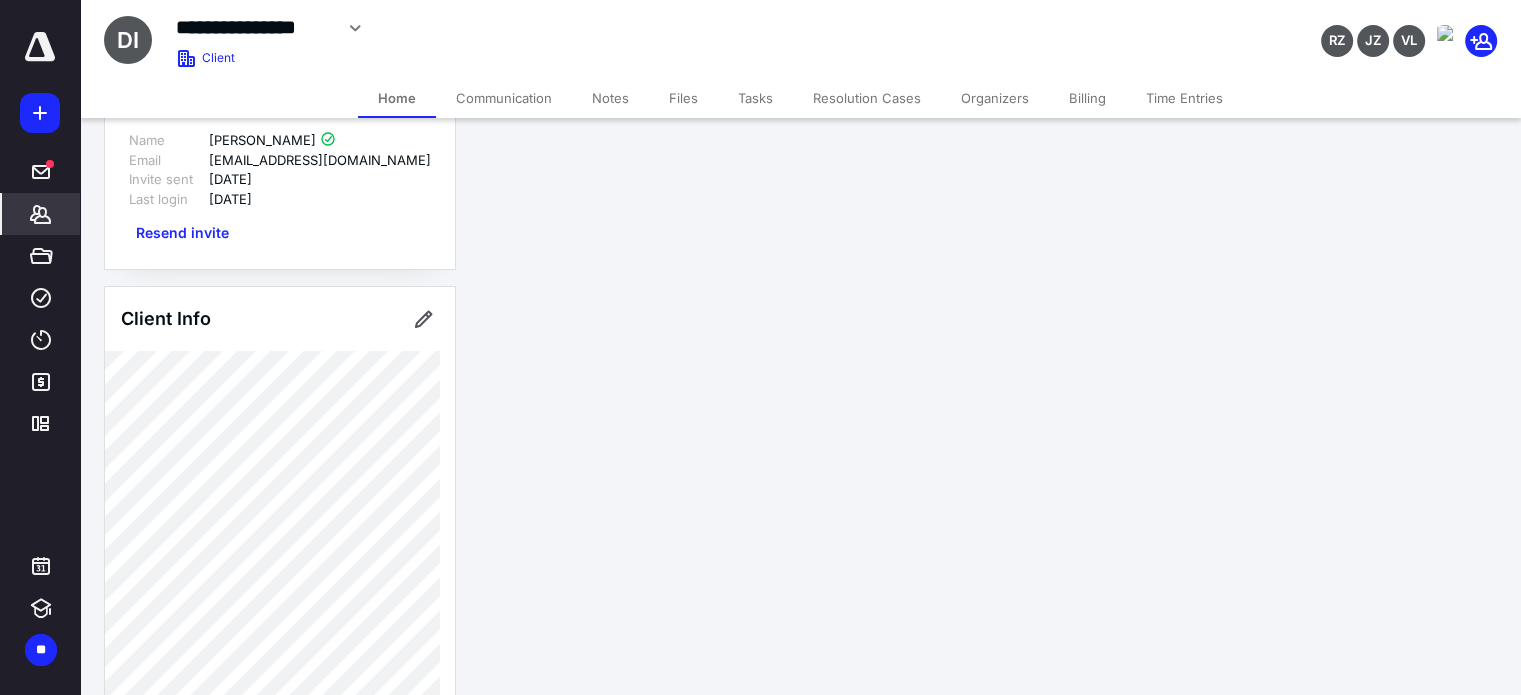 scroll, scrollTop: 0, scrollLeft: 0, axis: both 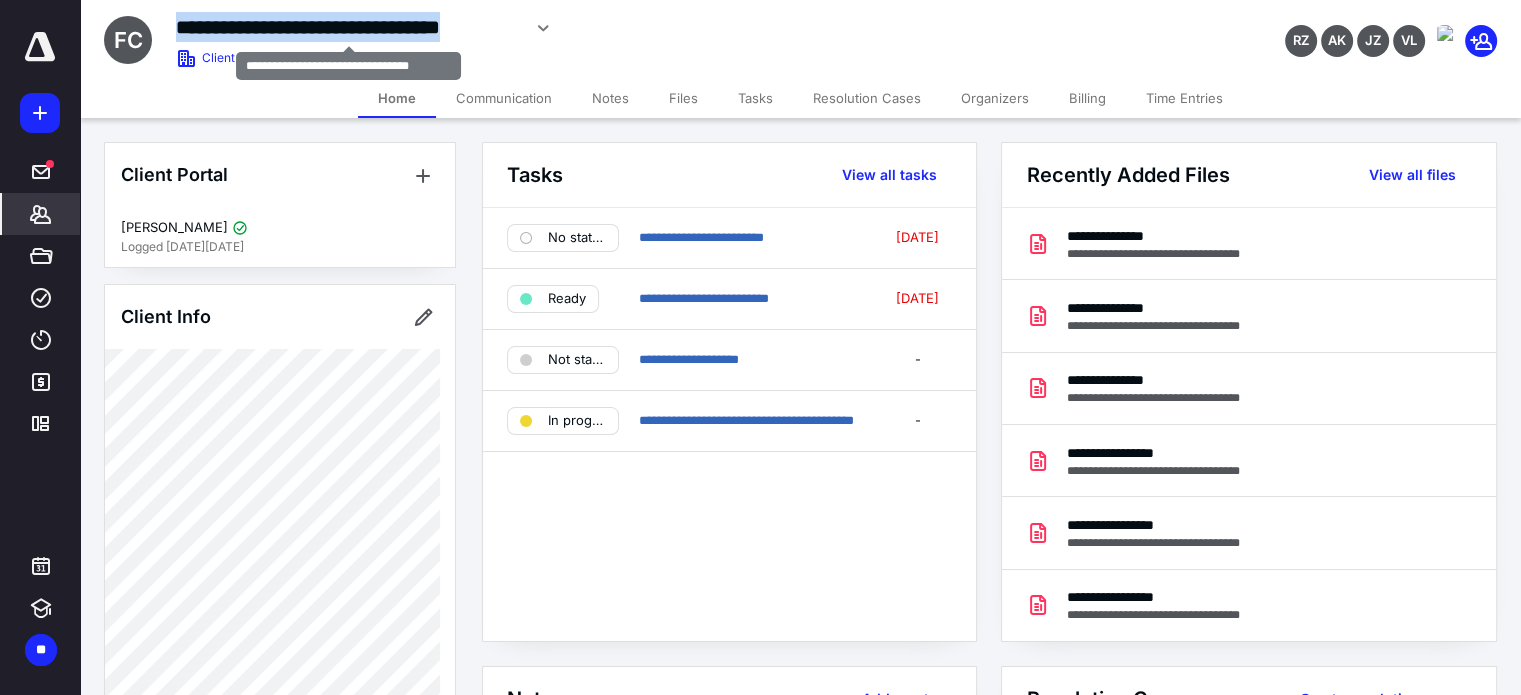 drag, startPoint x: 171, startPoint y: 21, endPoint x: 520, endPoint y: 22, distance: 349.00143 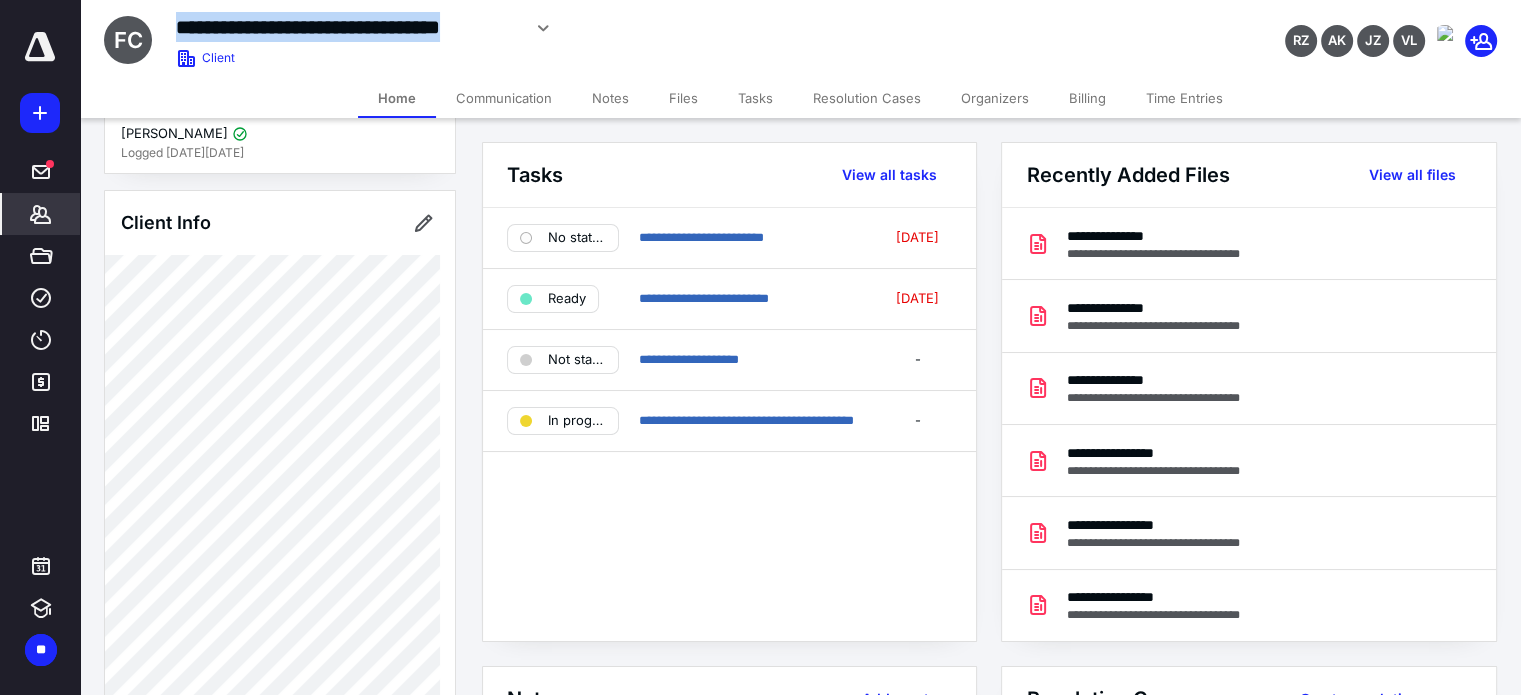 scroll, scrollTop: 100, scrollLeft: 0, axis: vertical 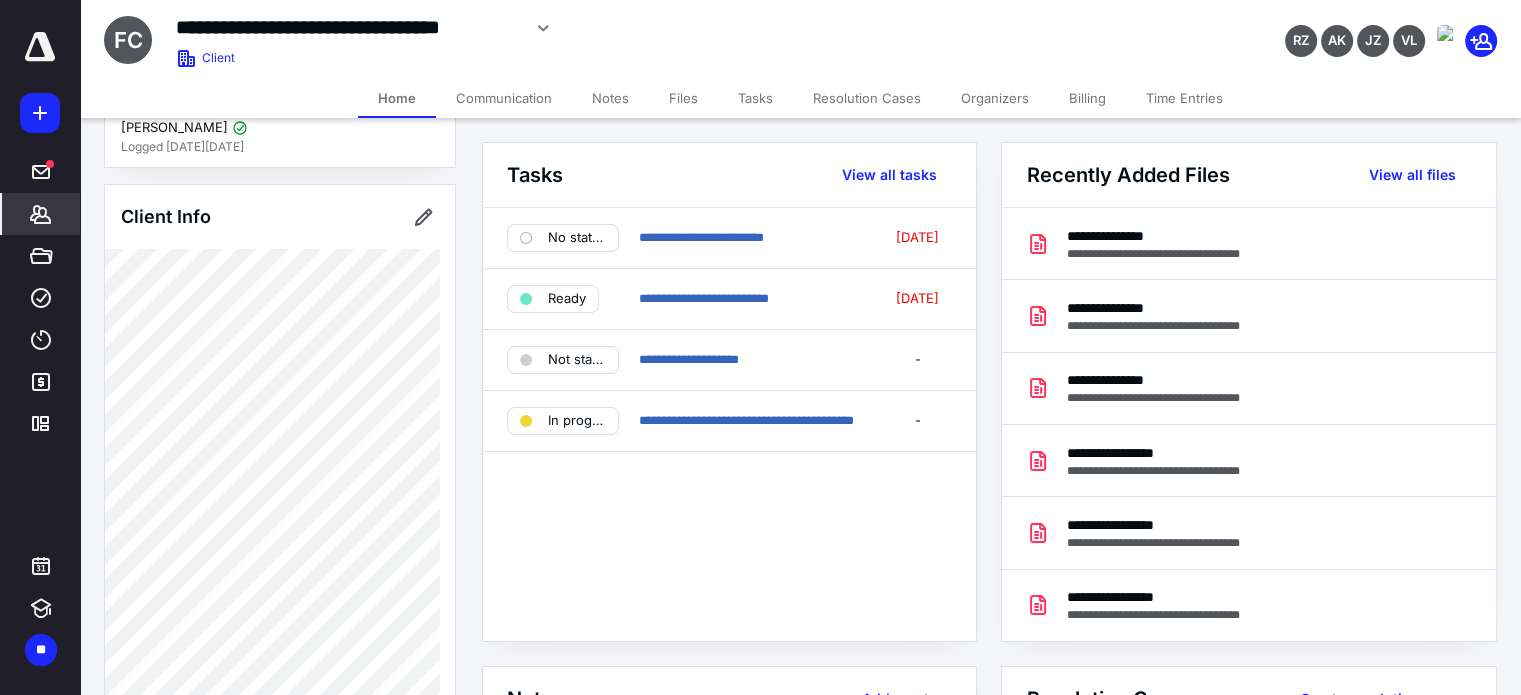 click on "Client Portal [PERSON_NAME] Logged [DATE][DATE] Client Info About Important clients Tags Manage all tags" at bounding box center [280, 724] 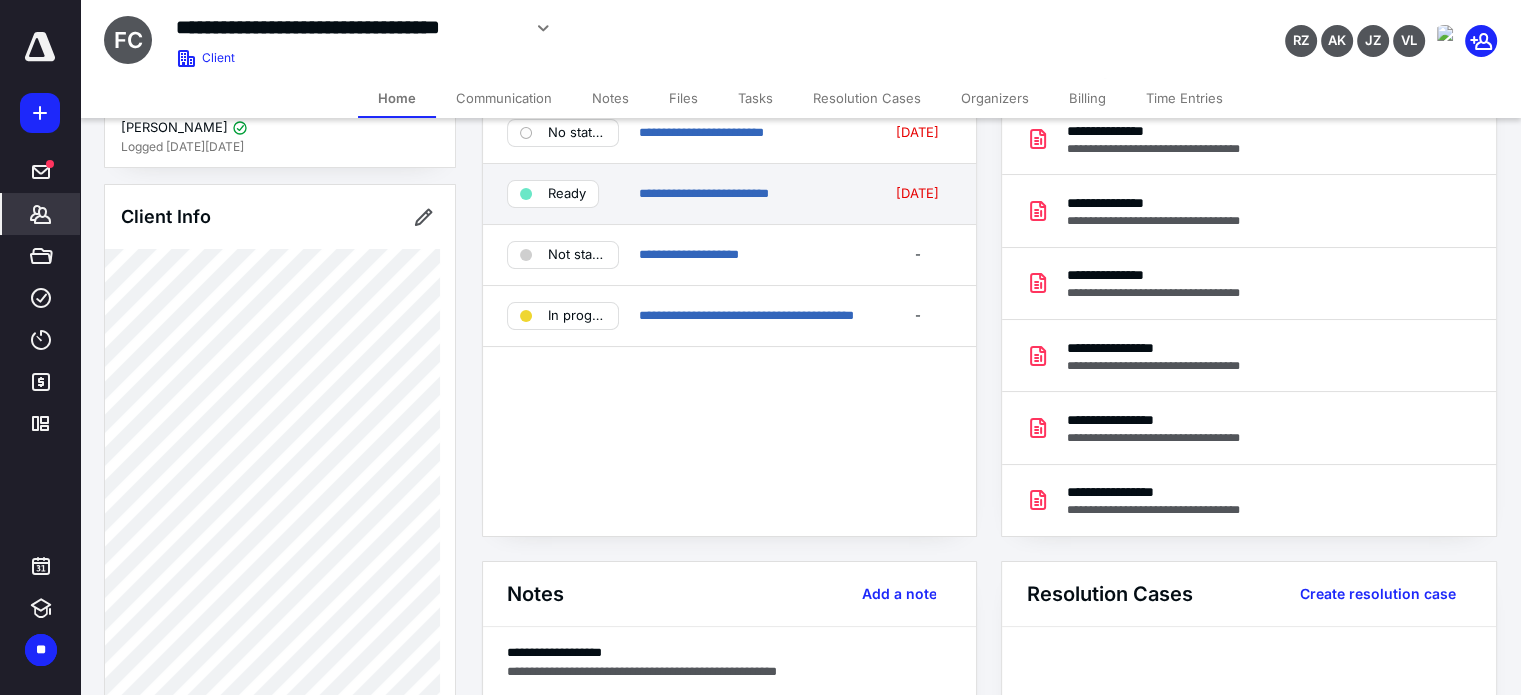 scroll, scrollTop: 200, scrollLeft: 0, axis: vertical 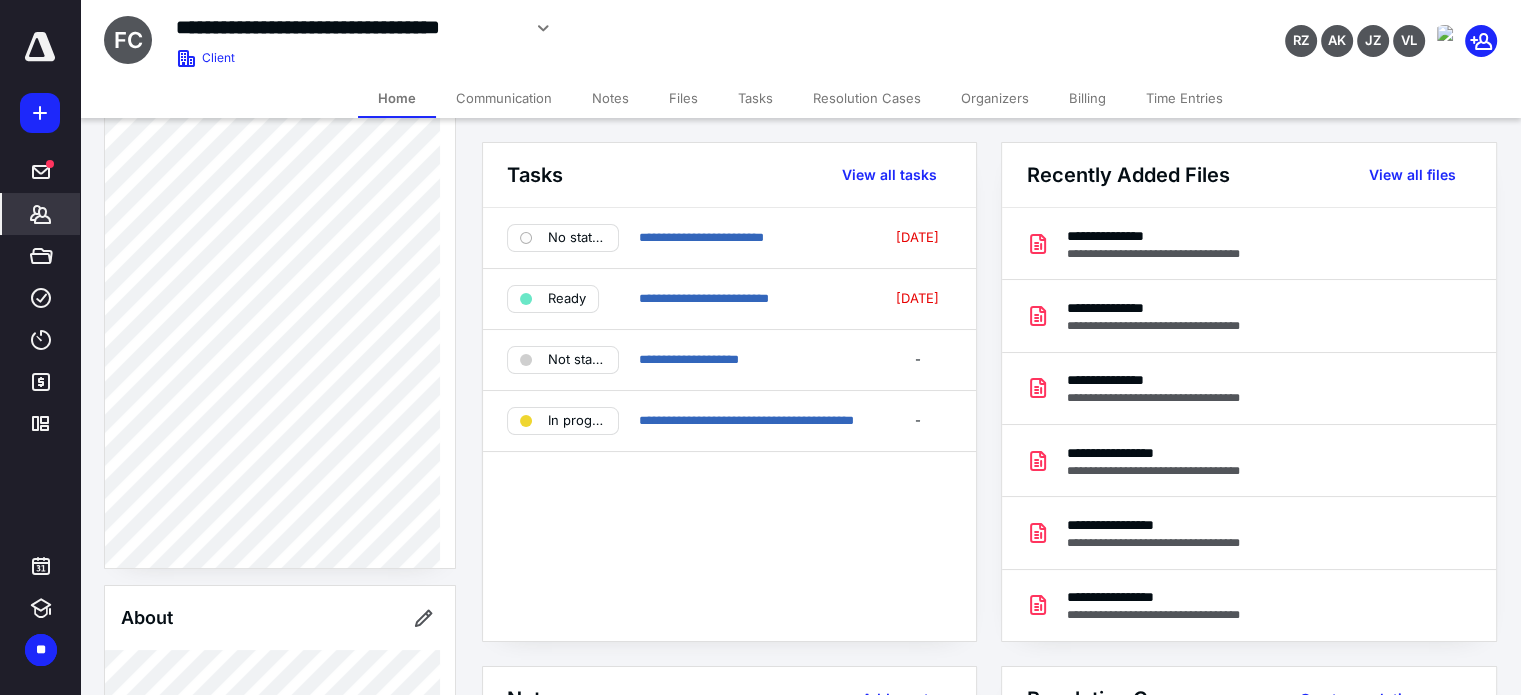 click on "Client Portal [PERSON_NAME] Logged [DATE][DATE] Client Info About Important clients Tags Manage all tags" at bounding box center [280, 592] 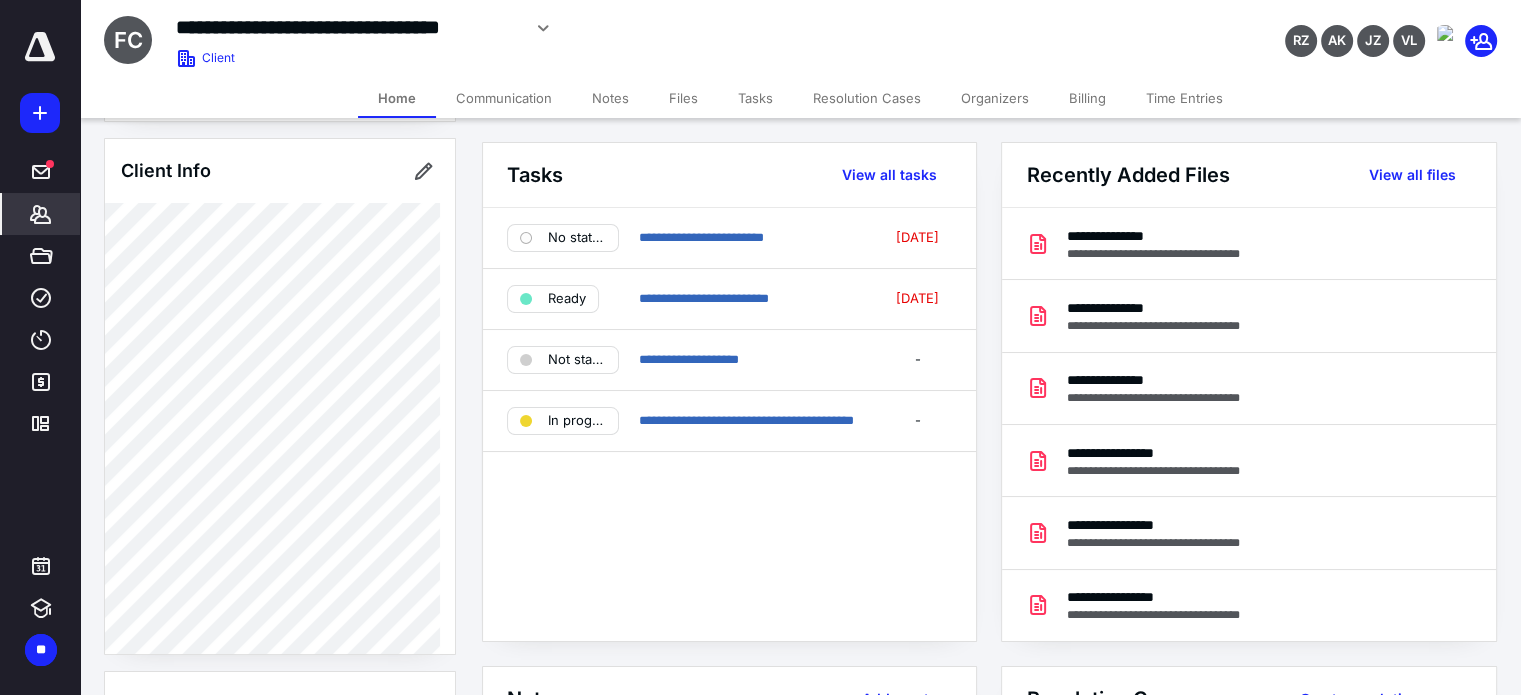 scroll, scrollTop: 32, scrollLeft: 0, axis: vertical 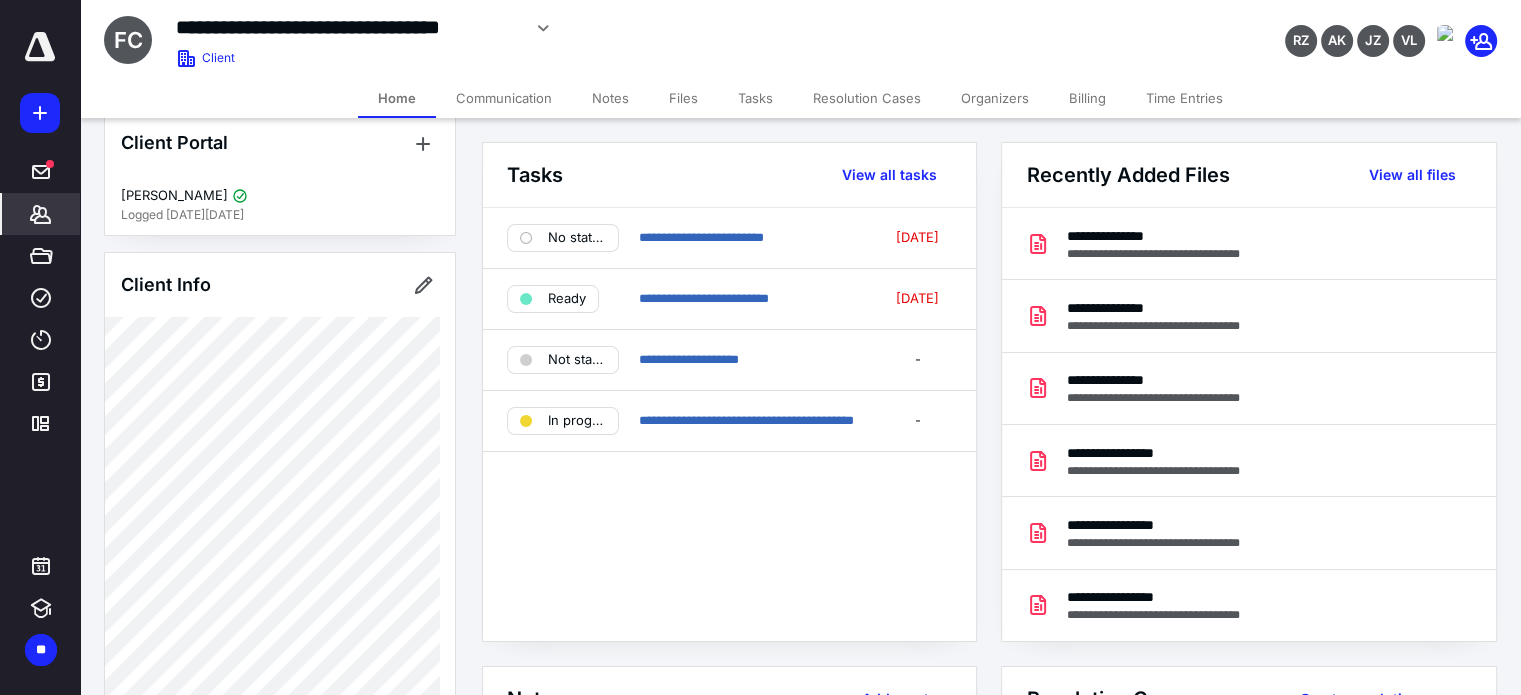 click on "Client Portal [PERSON_NAME] Logged [DATE][DATE] Client Info About Important clients Tags Manage all tags" at bounding box center (280, 792) 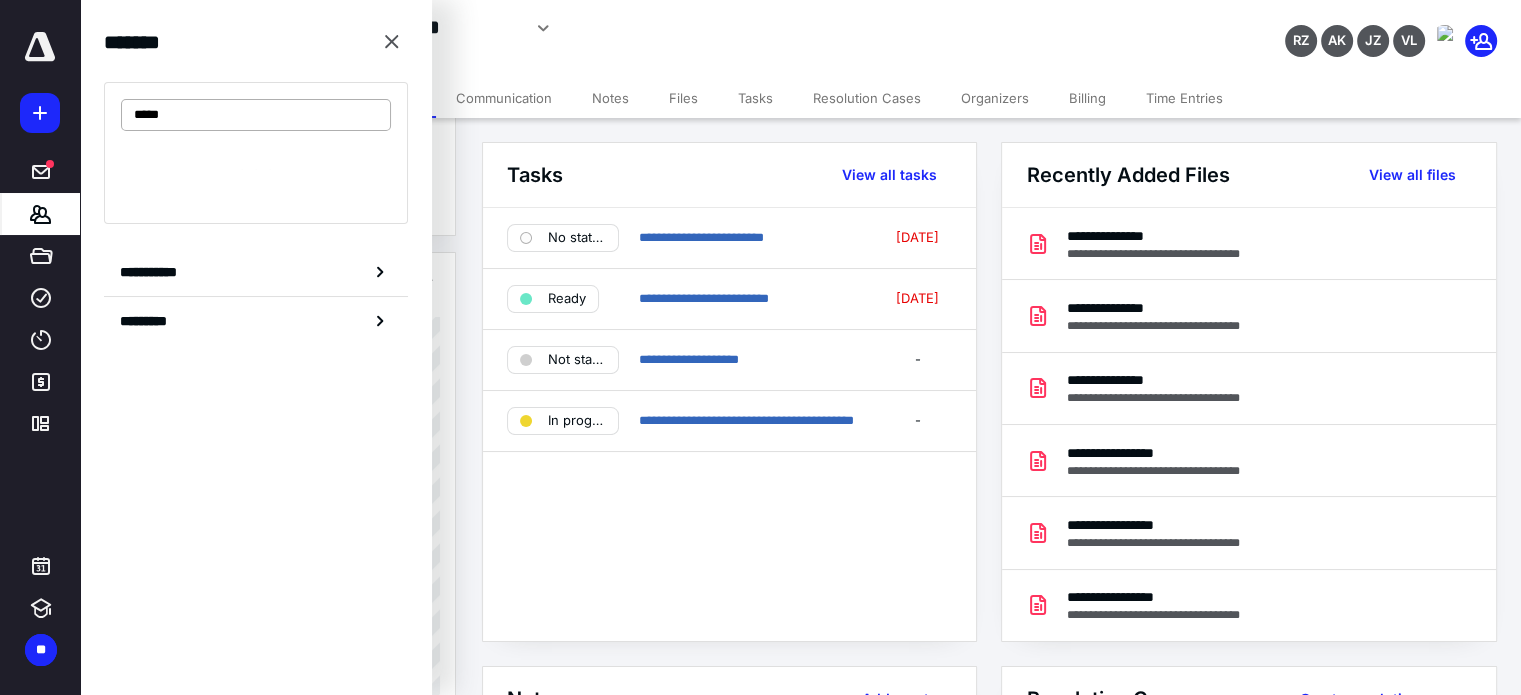 type on "******" 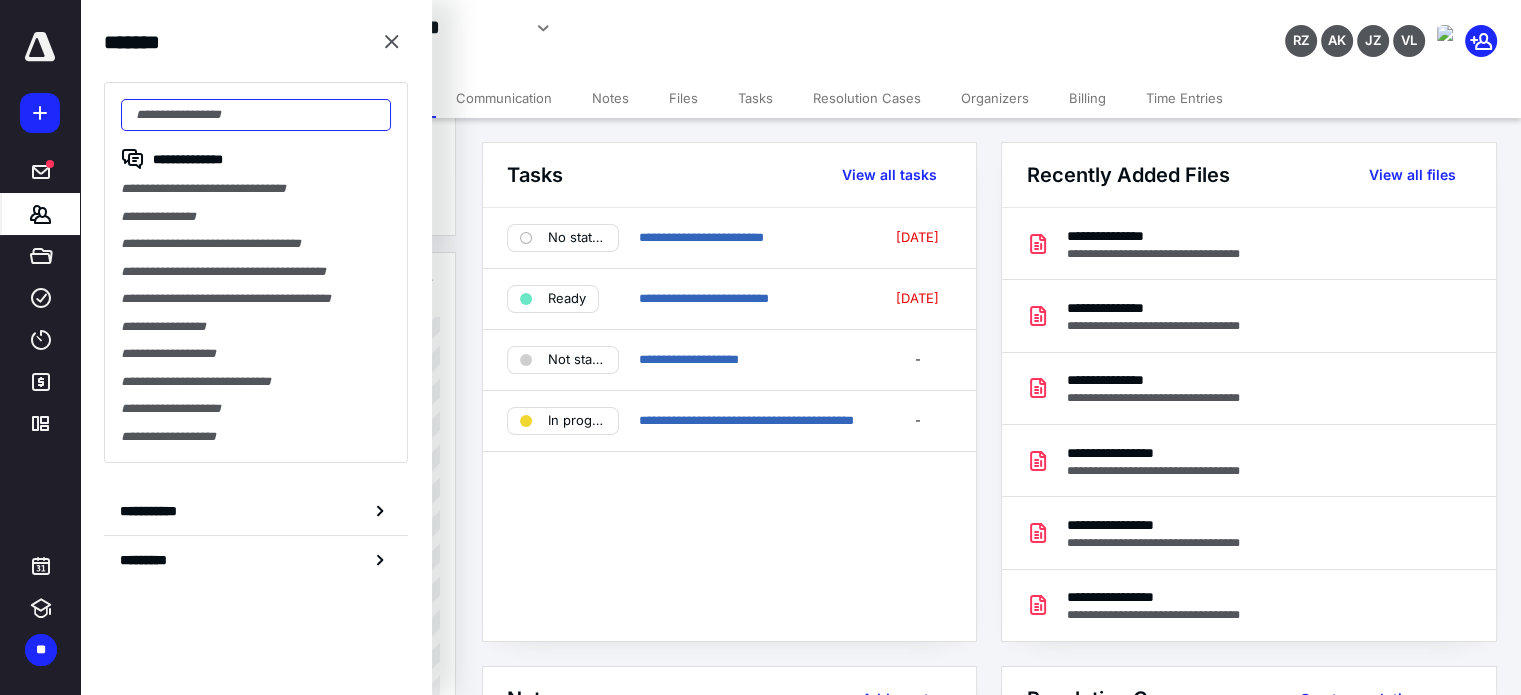 paste on "**********" 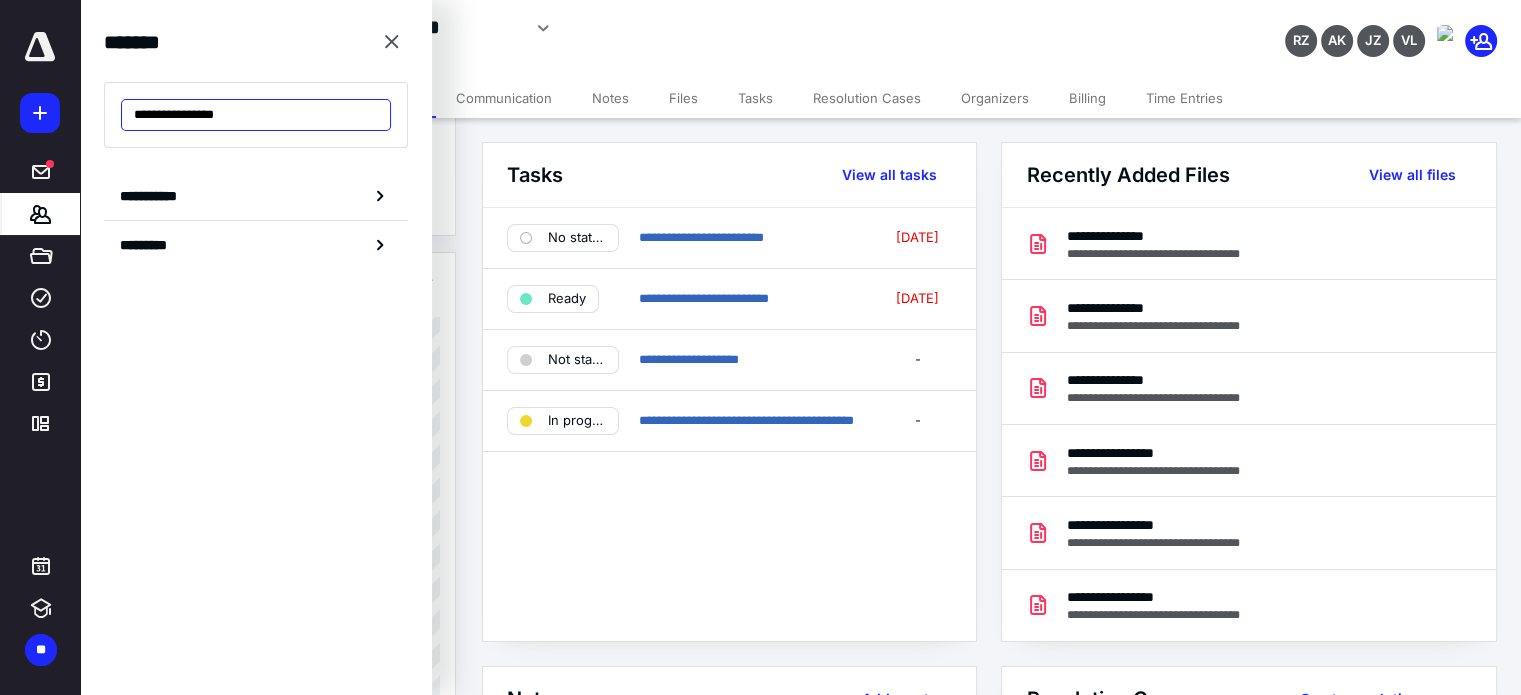 drag, startPoint x: 201, startPoint y: 115, endPoint x: 368, endPoint y: 115, distance: 167 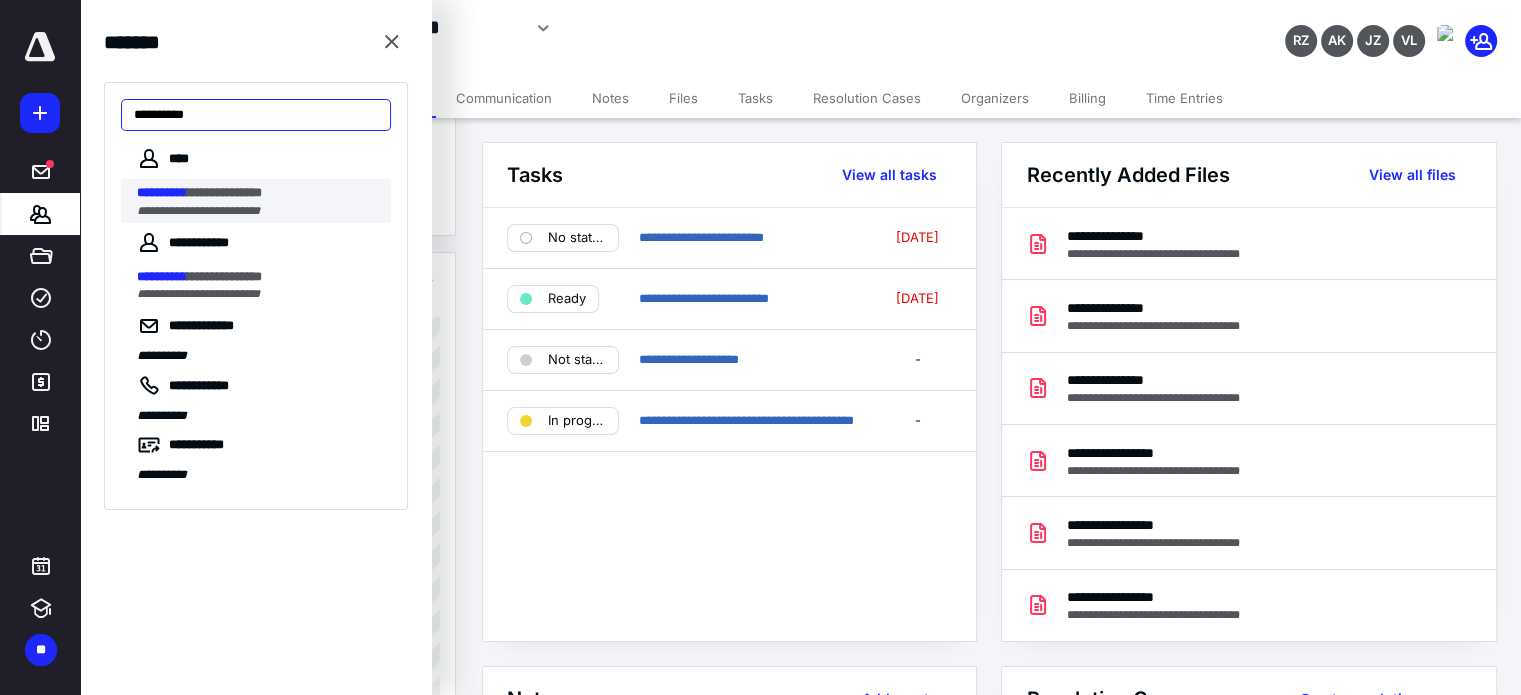 type on "**********" 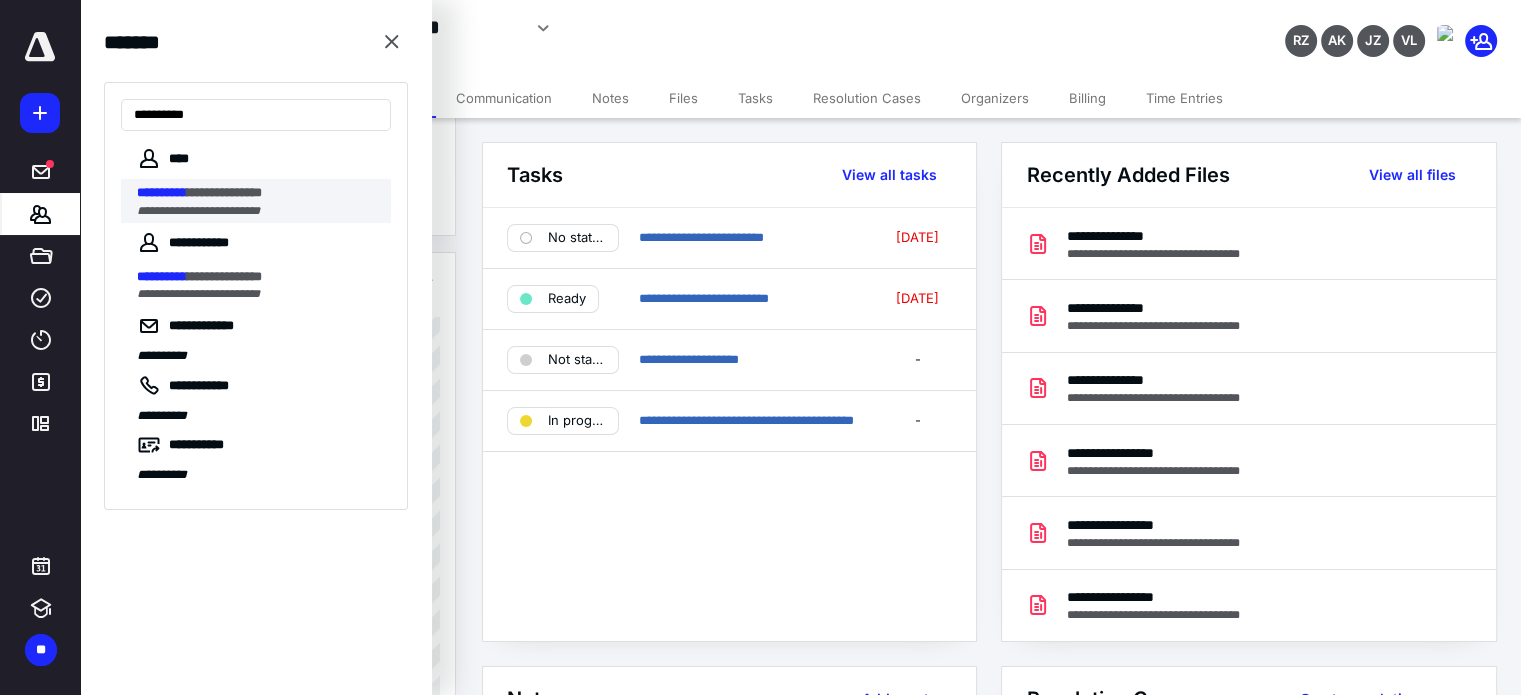 click on "**********" at bounding box center [198, 211] 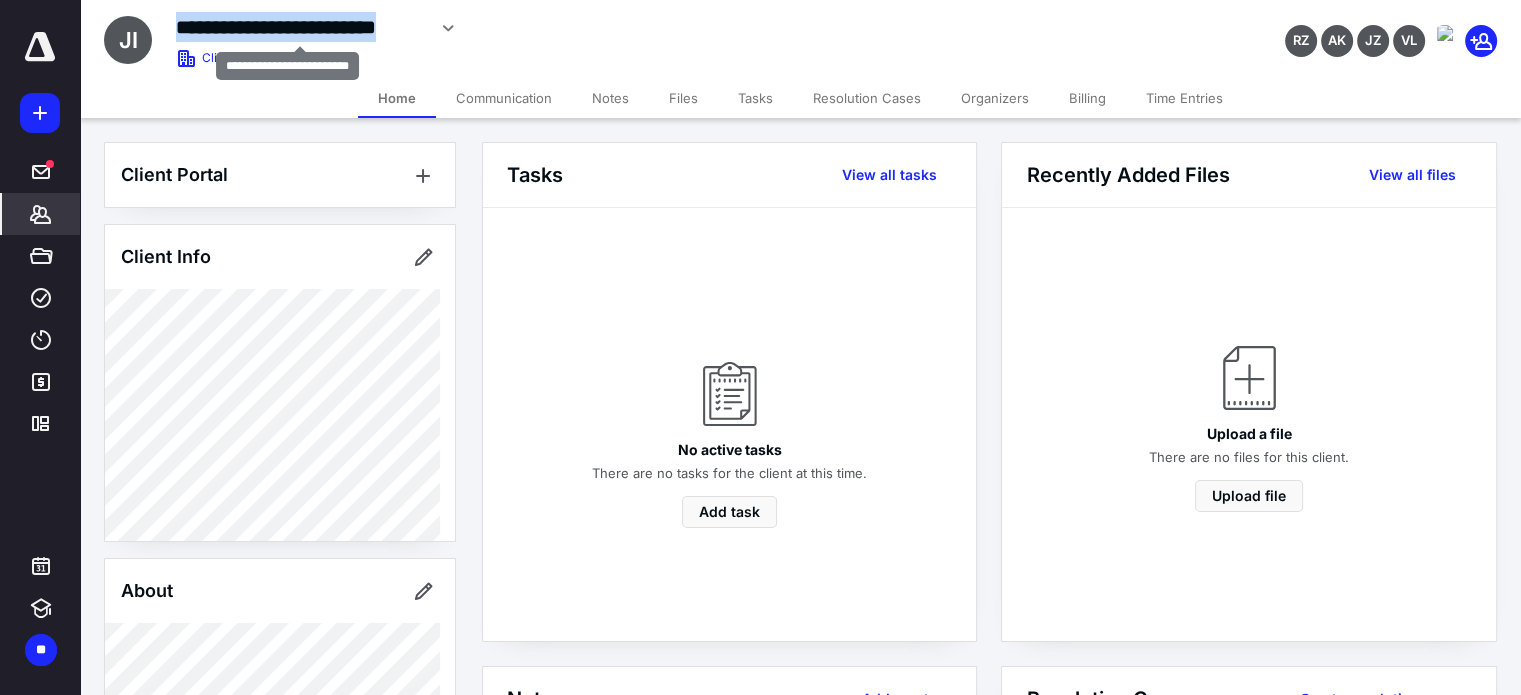 drag, startPoint x: 220, startPoint y: 28, endPoint x: 423, endPoint y: 27, distance: 203.00246 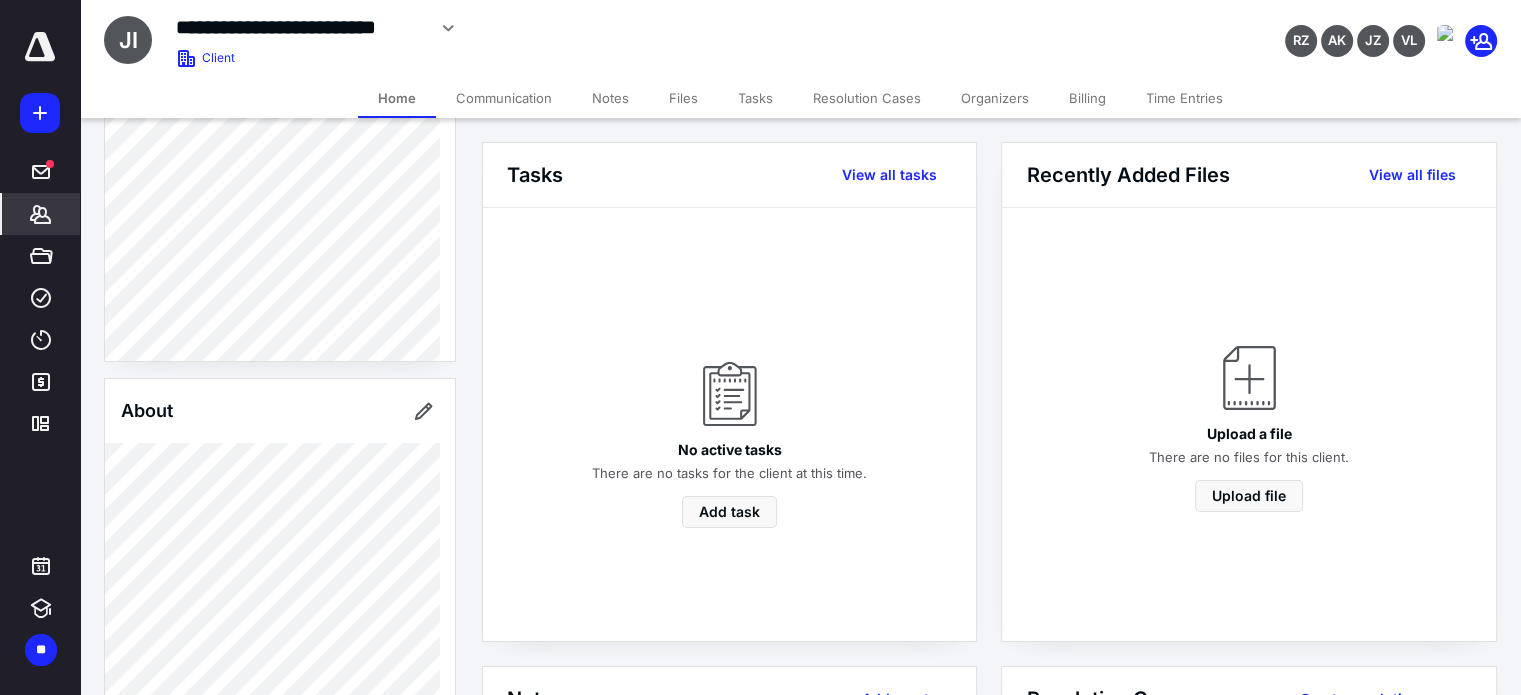 scroll, scrollTop: 0, scrollLeft: 0, axis: both 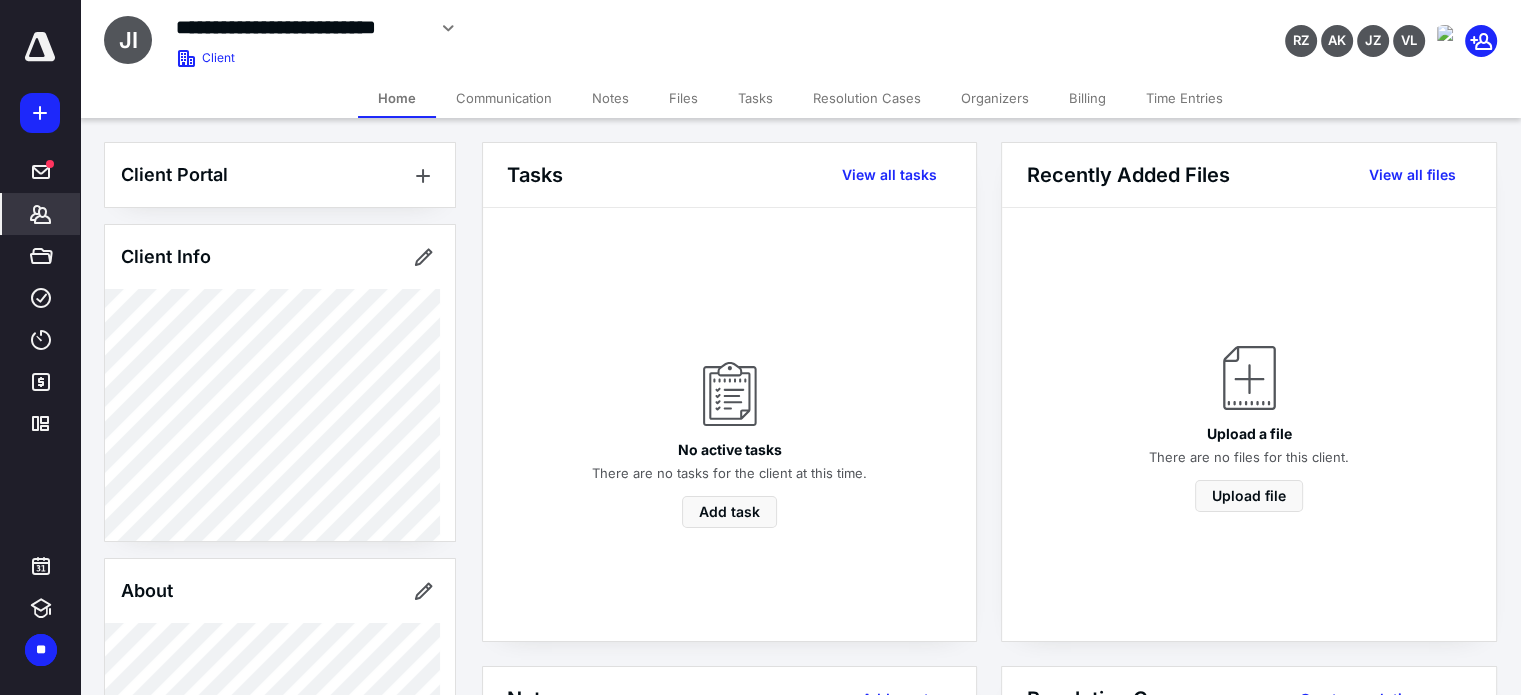 click on "Client" at bounding box center (218, 58) 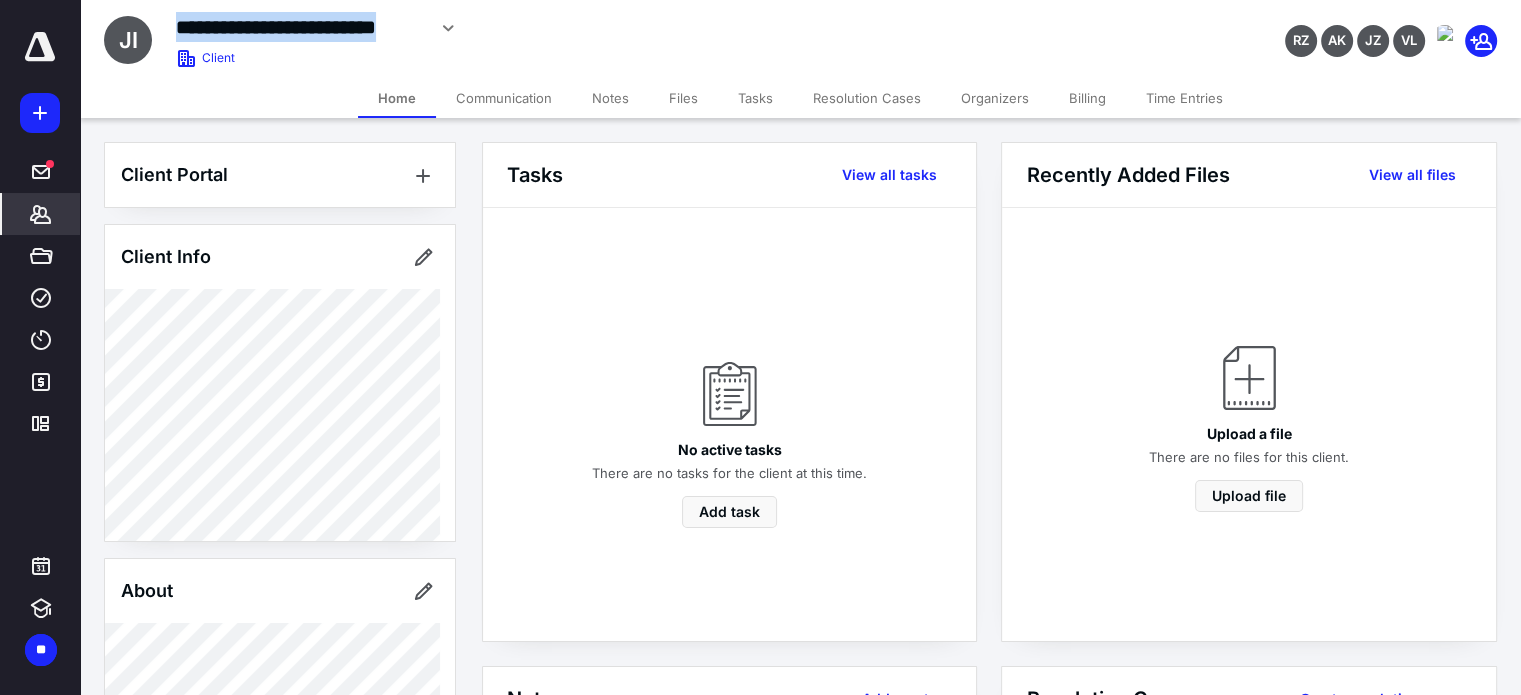 drag, startPoint x: 176, startPoint y: 25, endPoint x: 420, endPoint y: 24, distance: 244.00204 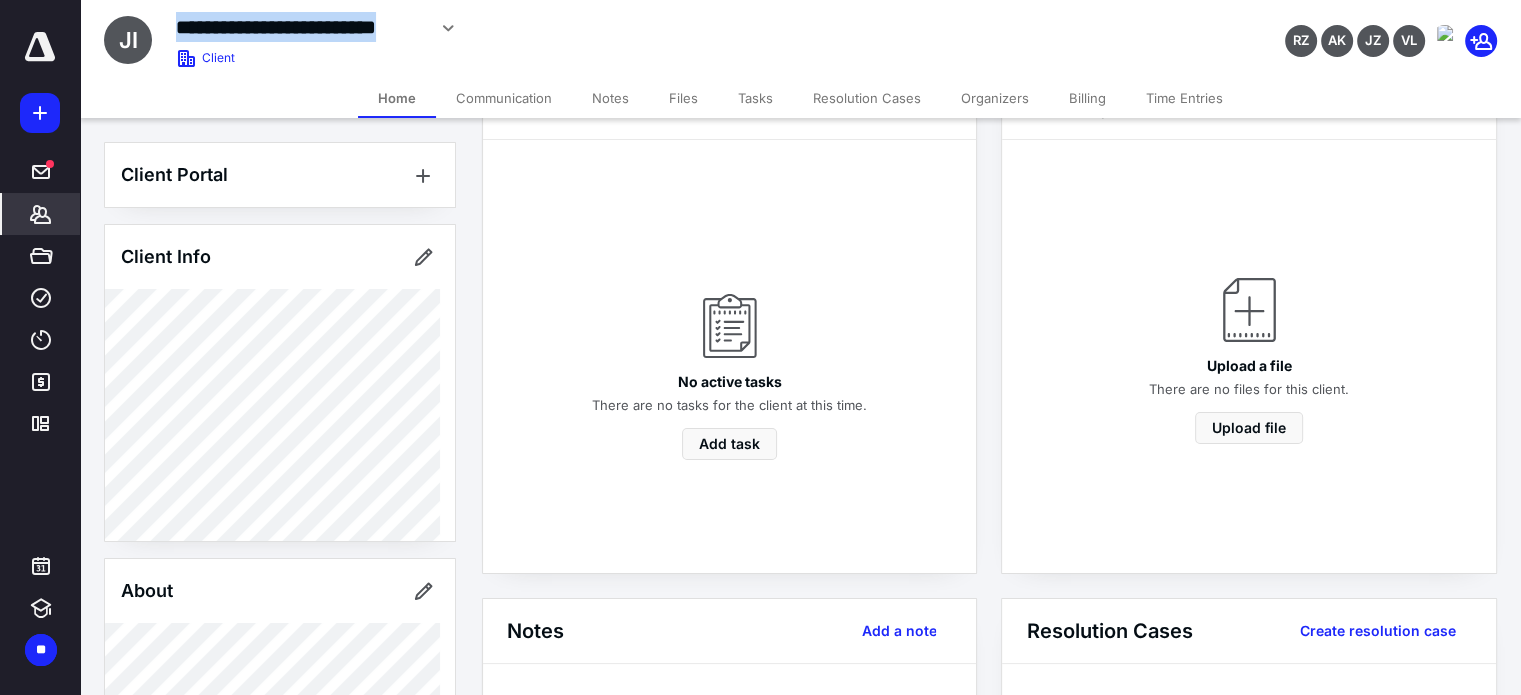scroll, scrollTop: 300, scrollLeft: 0, axis: vertical 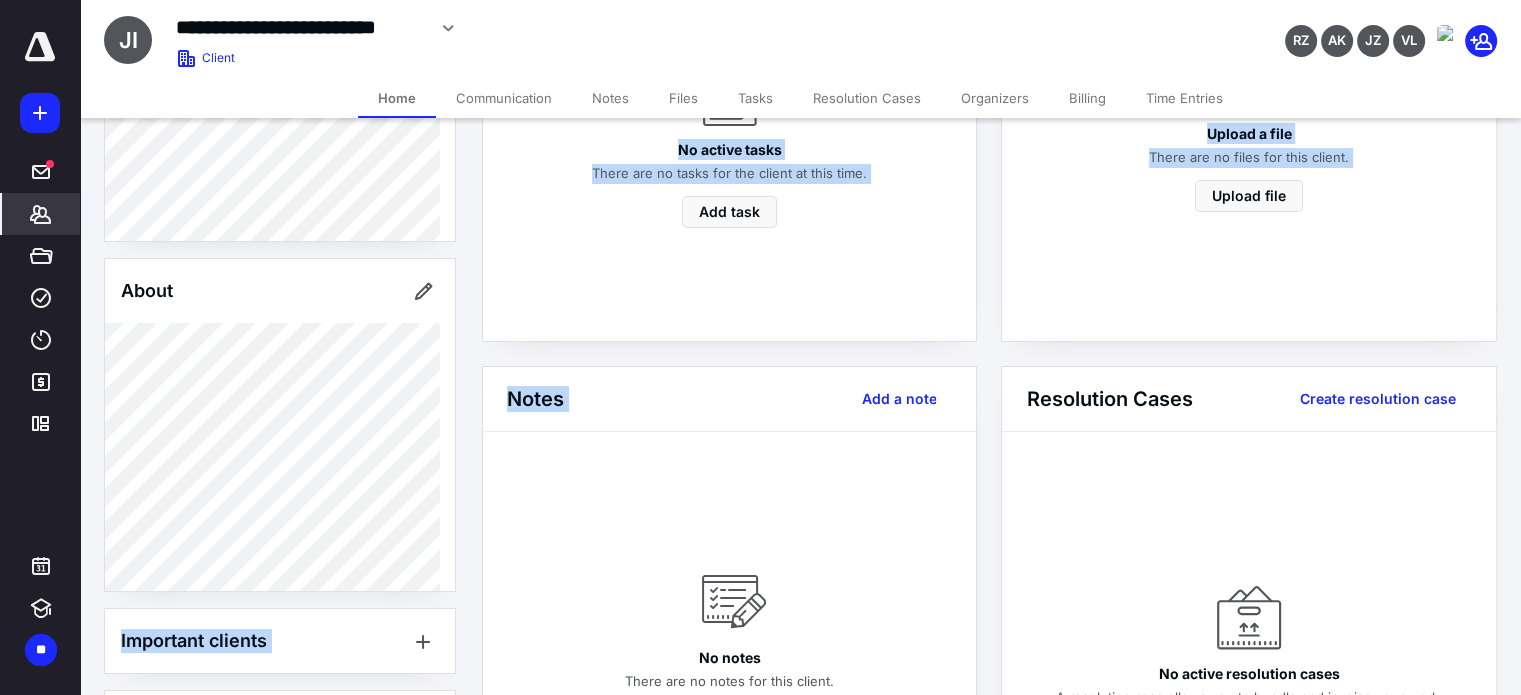 click on "**********" at bounding box center (760, 584) 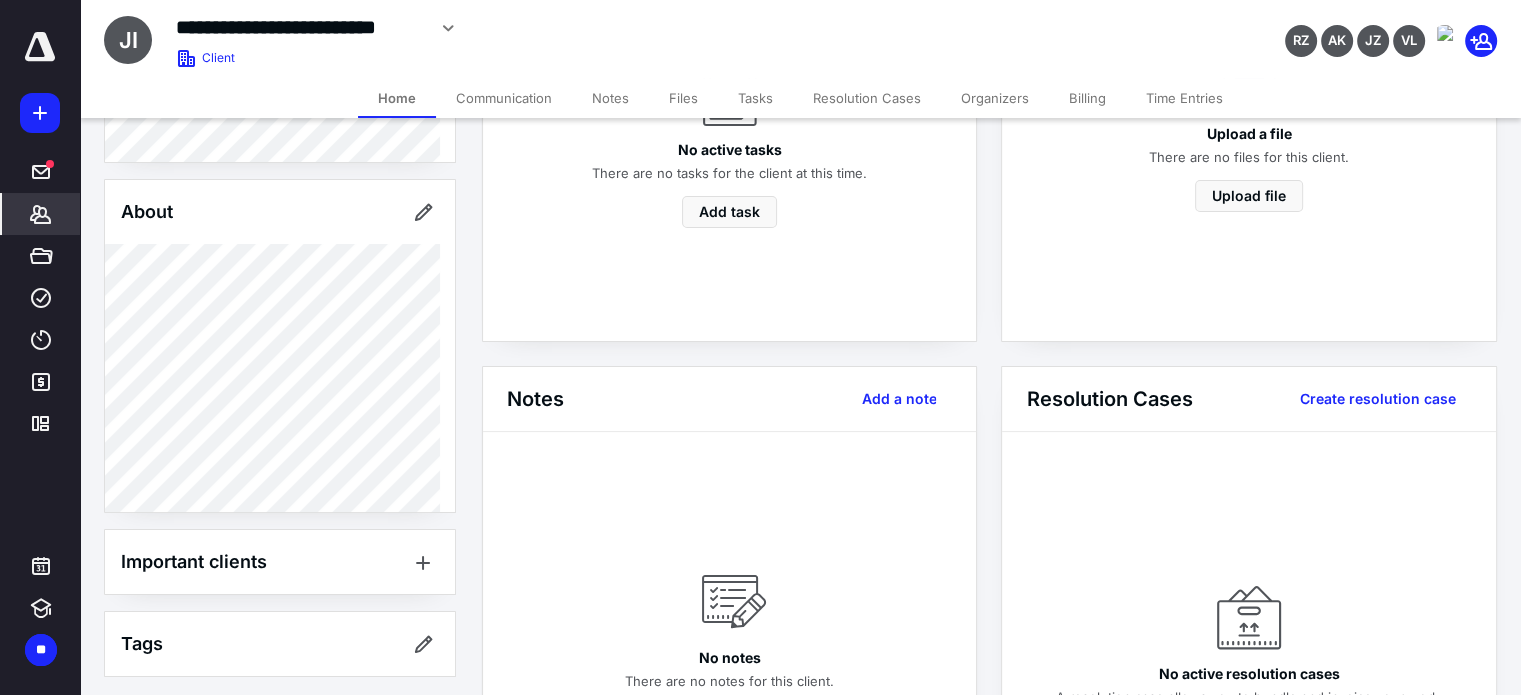 scroll, scrollTop: 382, scrollLeft: 0, axis: vertical 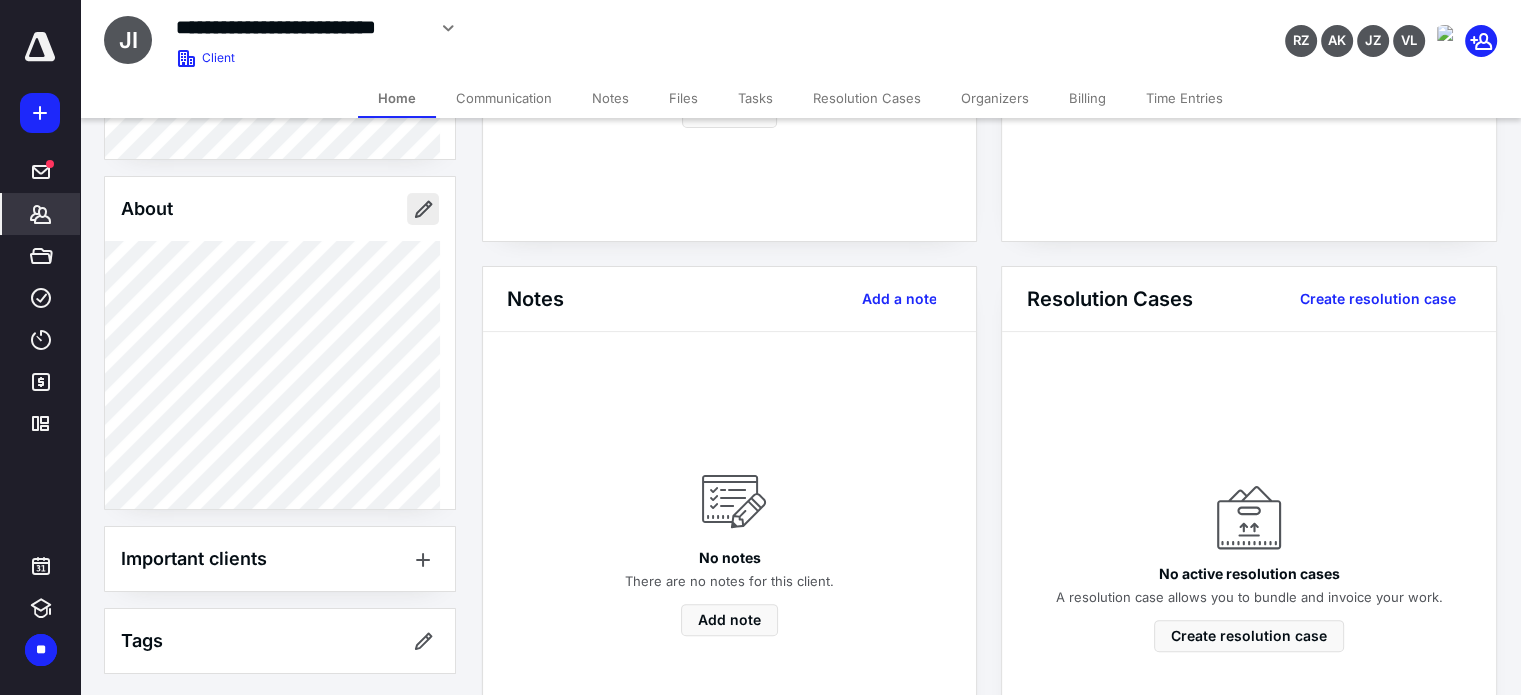 click at bounding box center [423, 209] 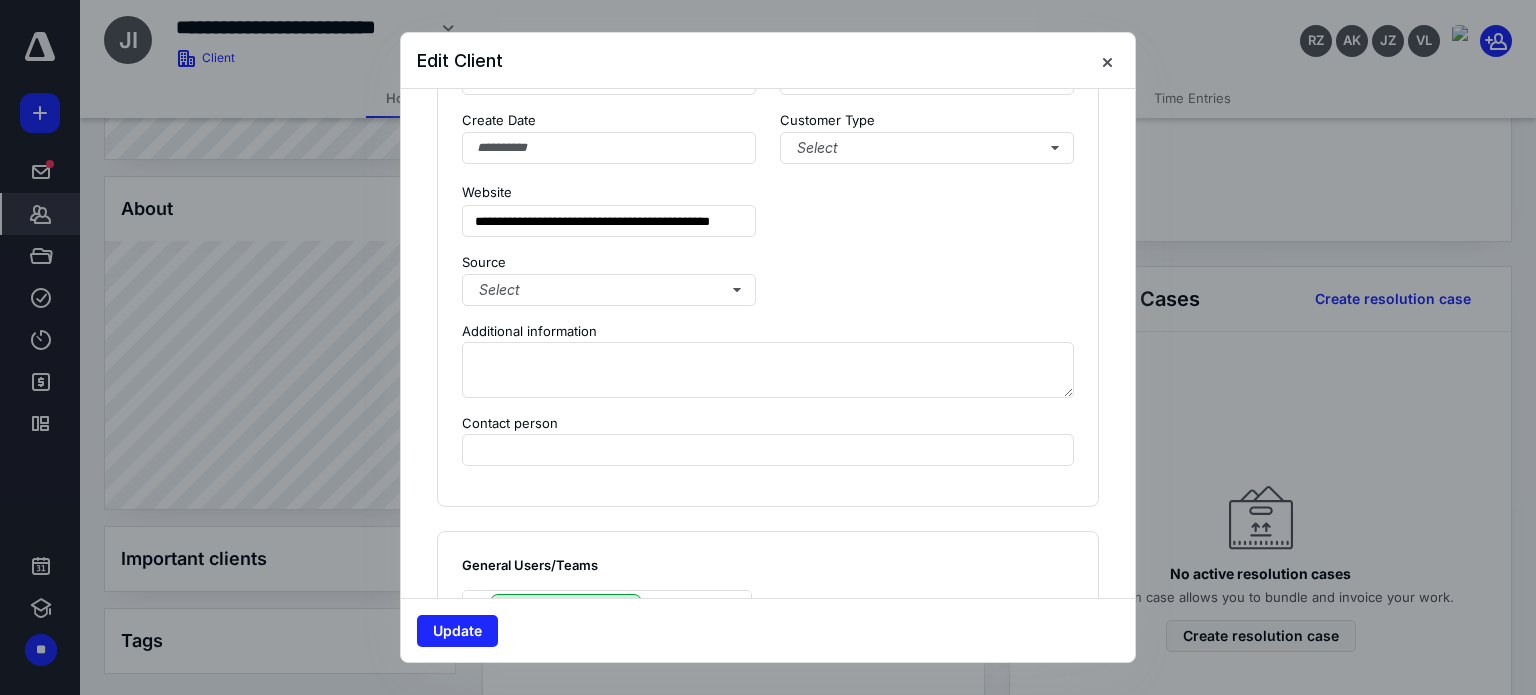 scroll, scrollTop: 1500, scrollLeft: 0, axis: vertical 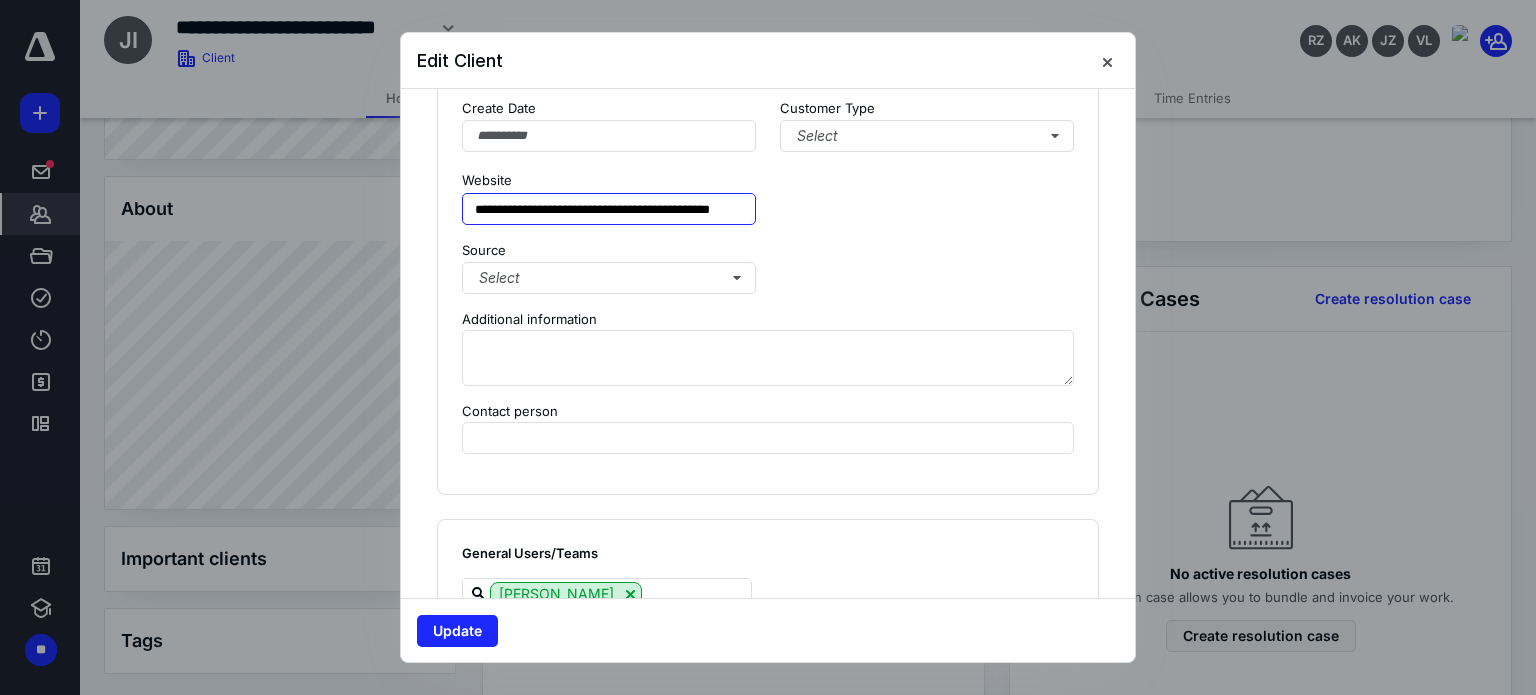 click on "**********" at bounding box center [609, 209] 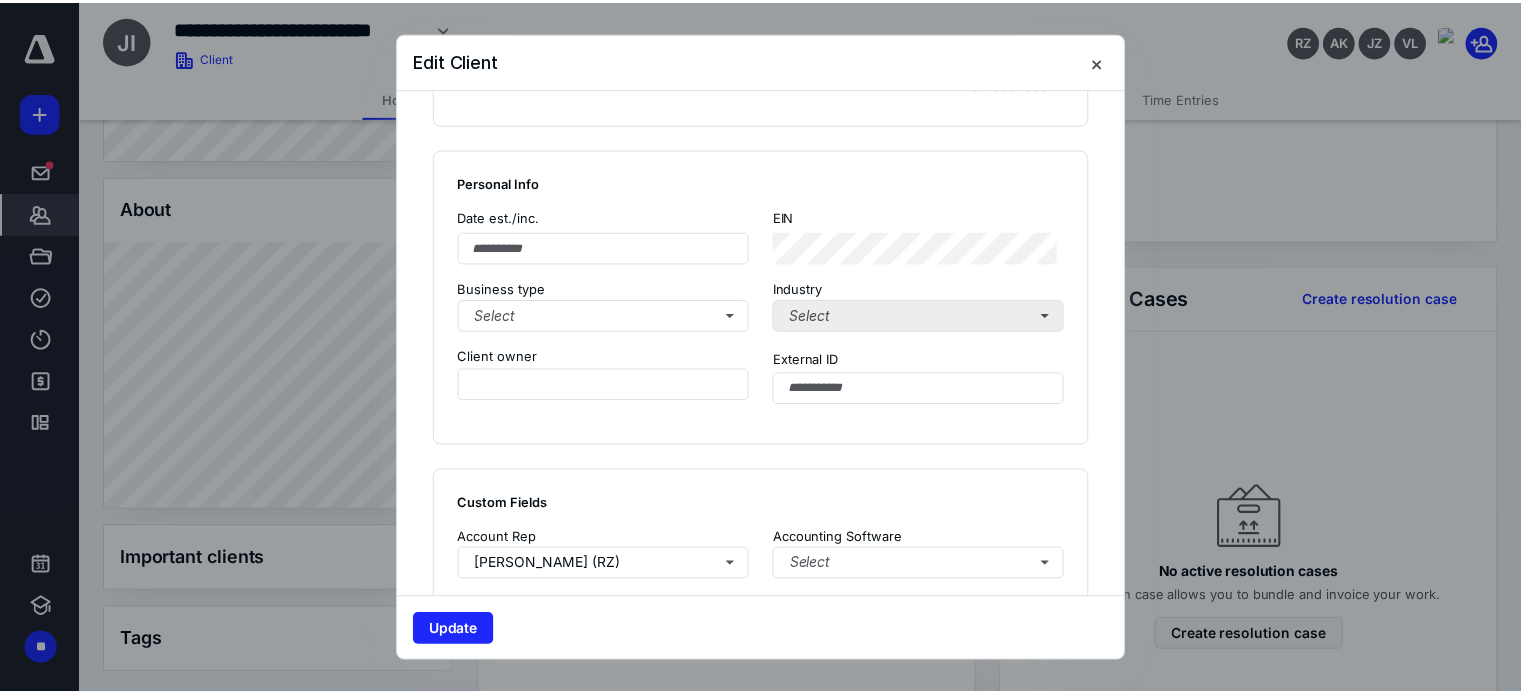 scroll, scrollTop: 1000, scrollLeft: 0, axis: vertical 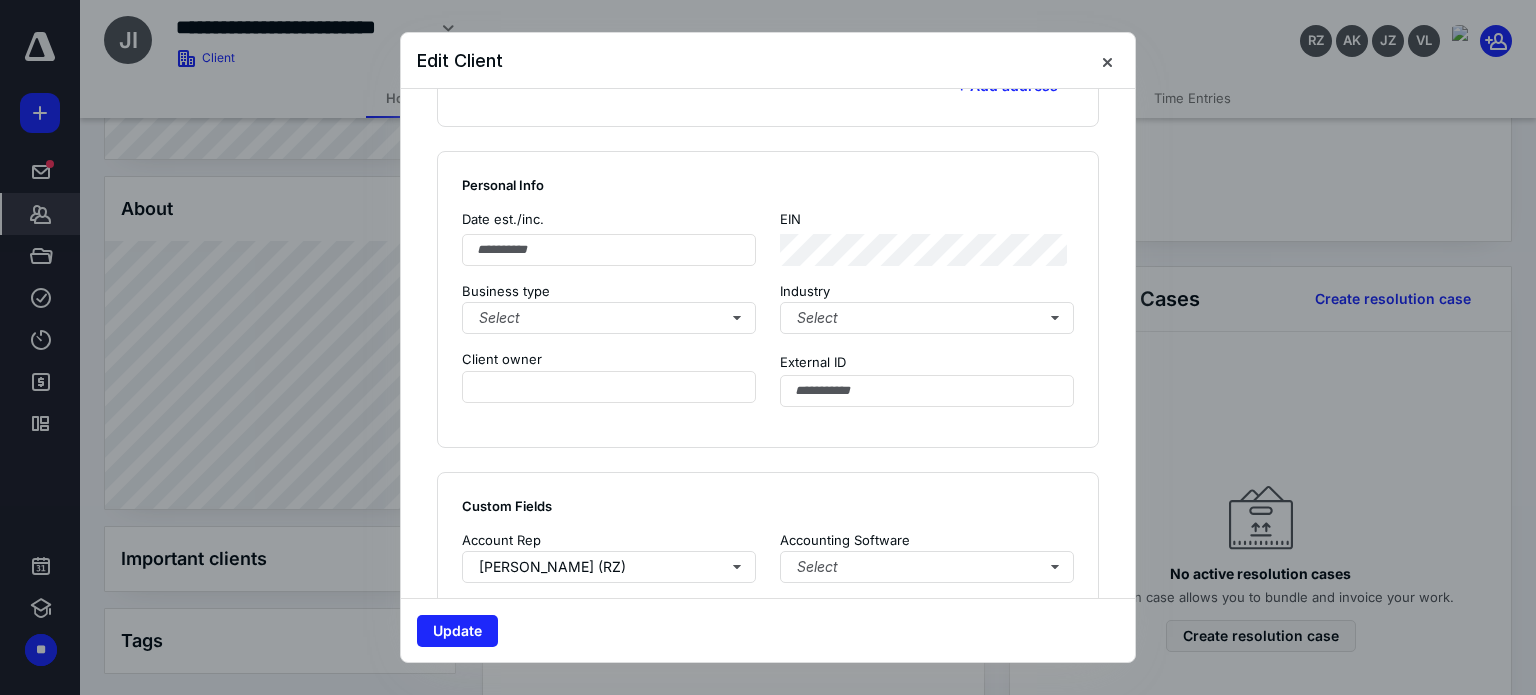 click at bounding box center (768, 347) 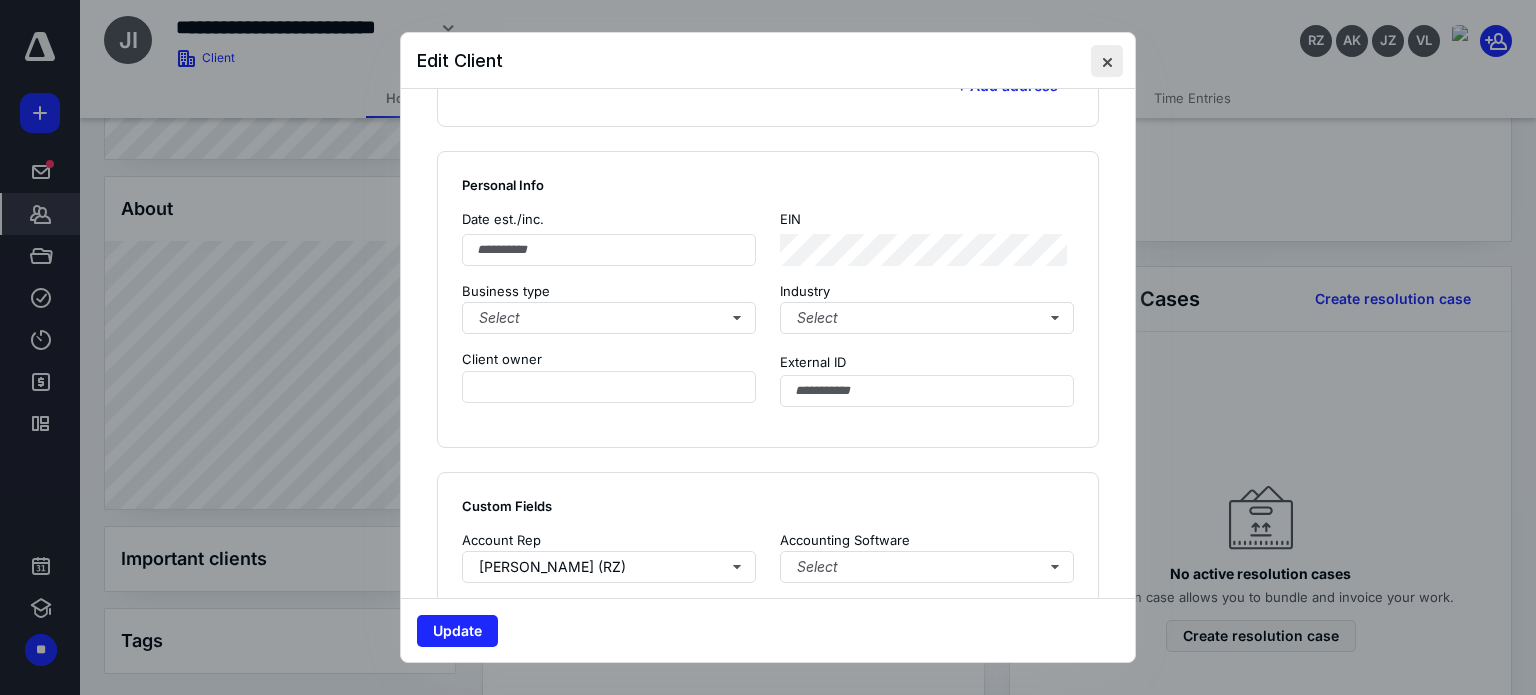 click at bounding box center [1107, 61] 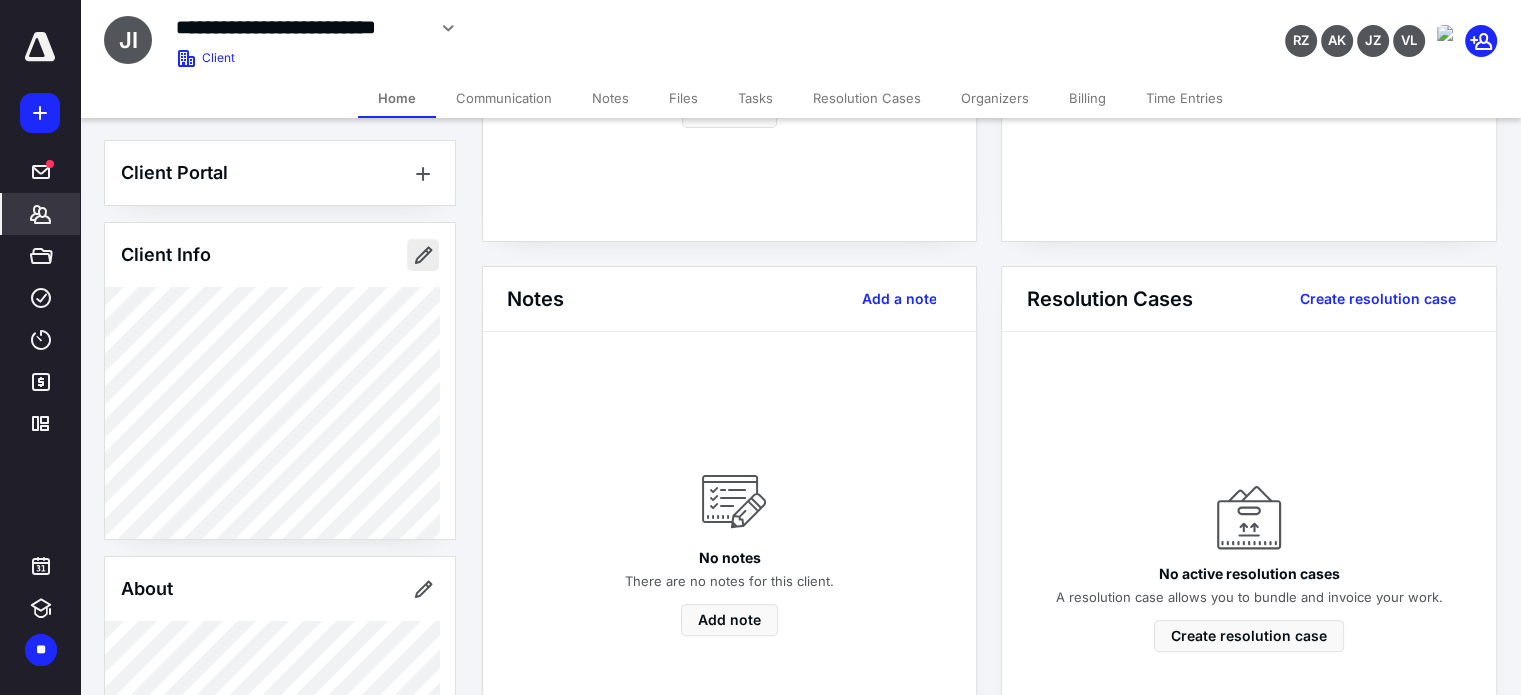 scroll, scrollTop: 0, scrollLeft: 0, axis: both 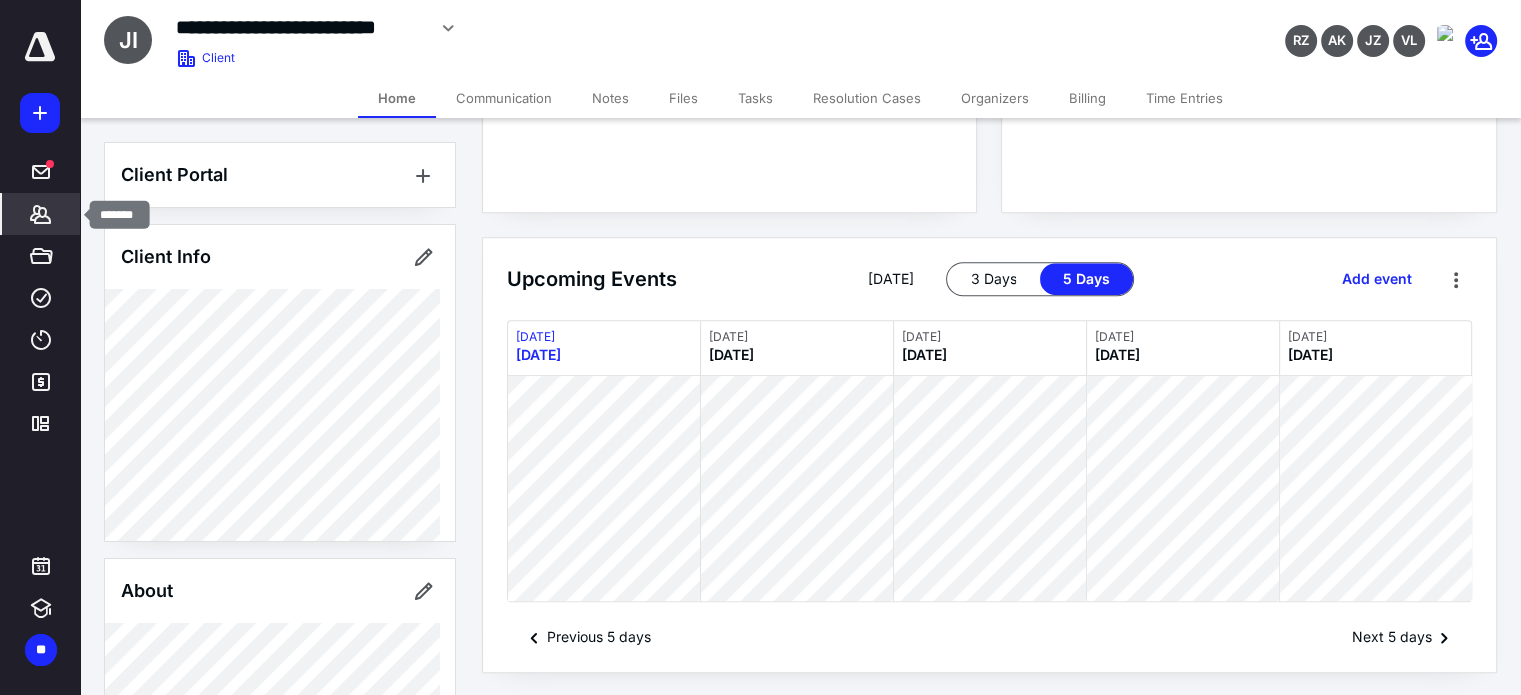 click on "*******" at bounding box center [41, 214] 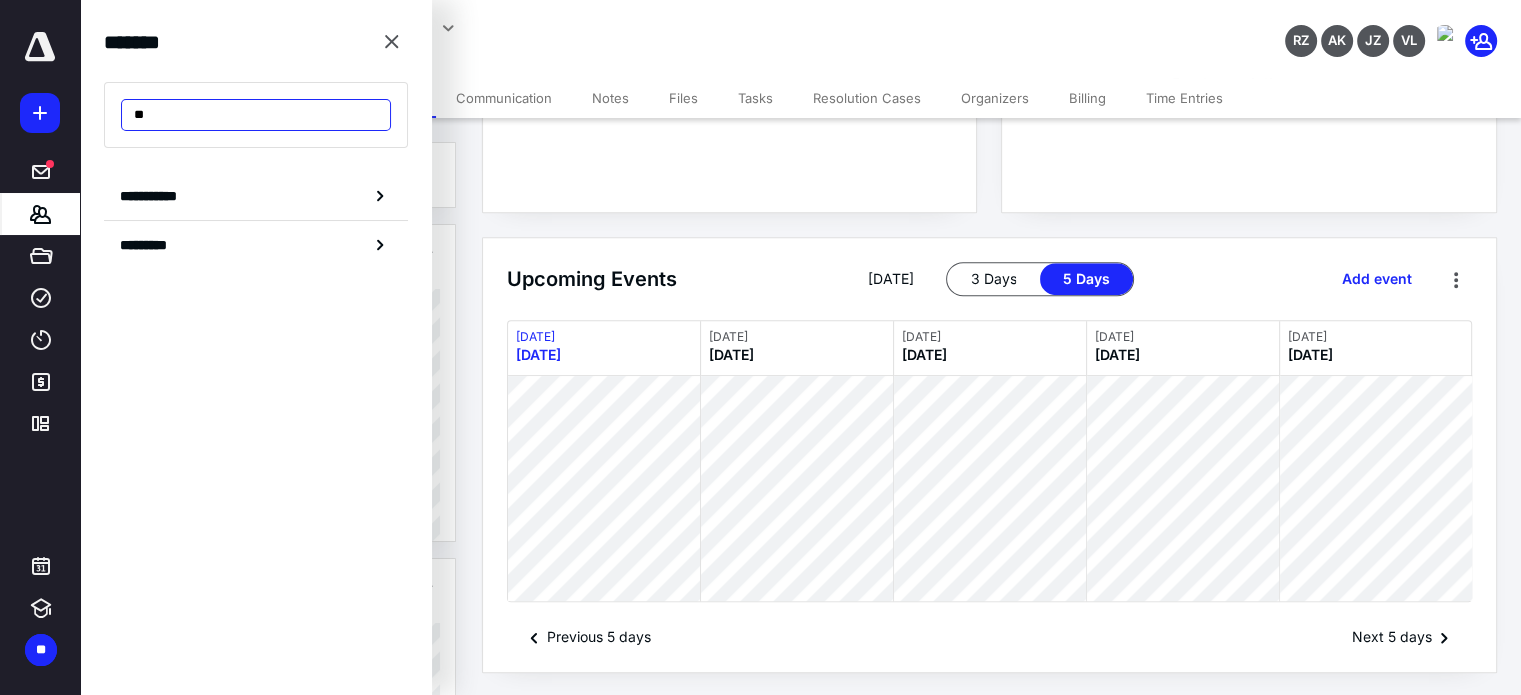 type on "**" 